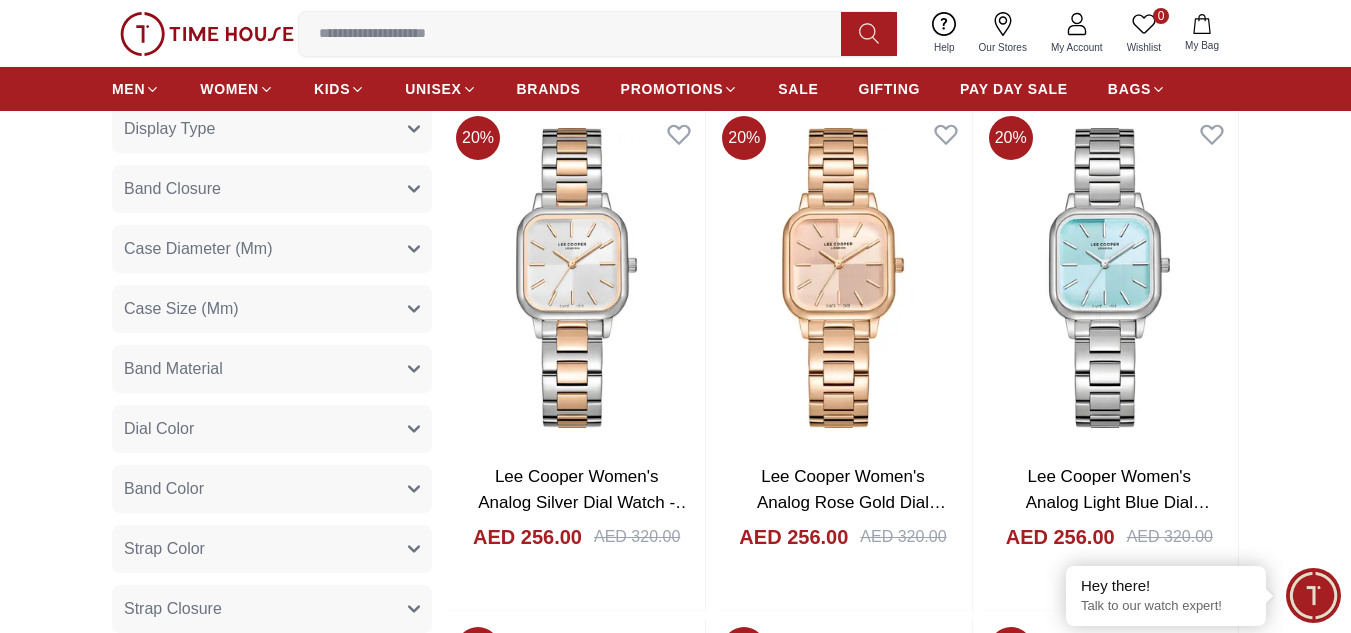 scroll, scrollTop: 700, scrollLeft: 0, axis: vertical 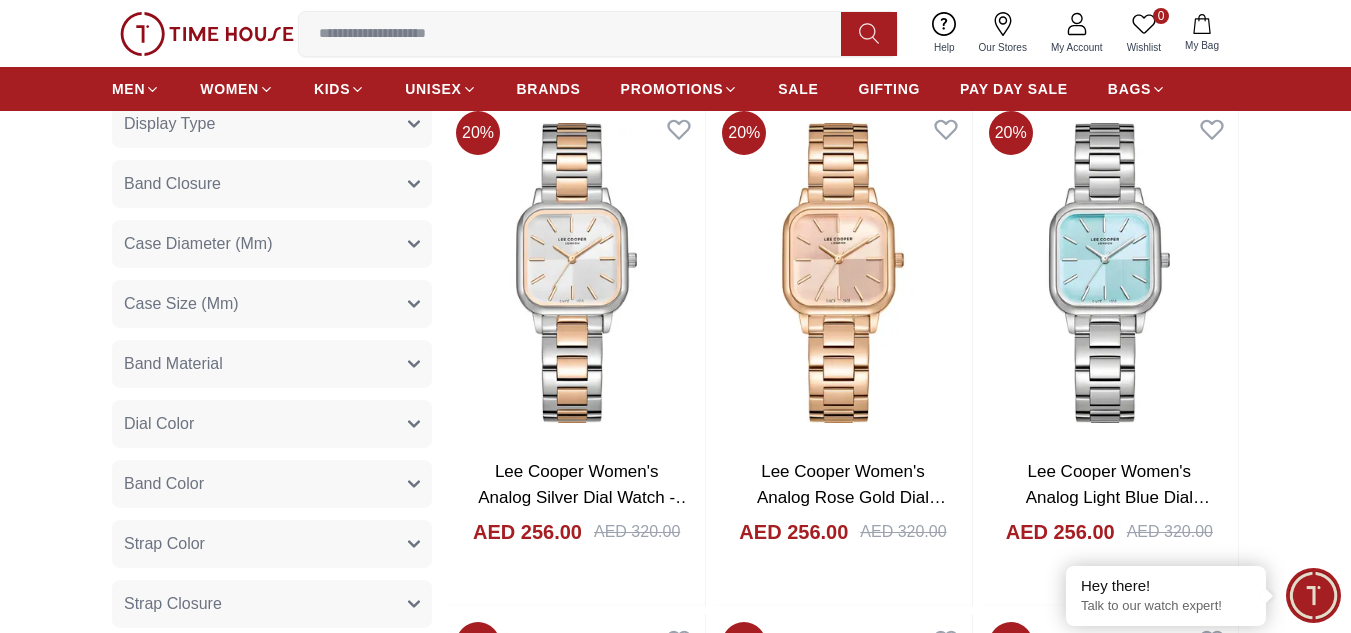 click on "Band Material" at bounding box center [173, 364] 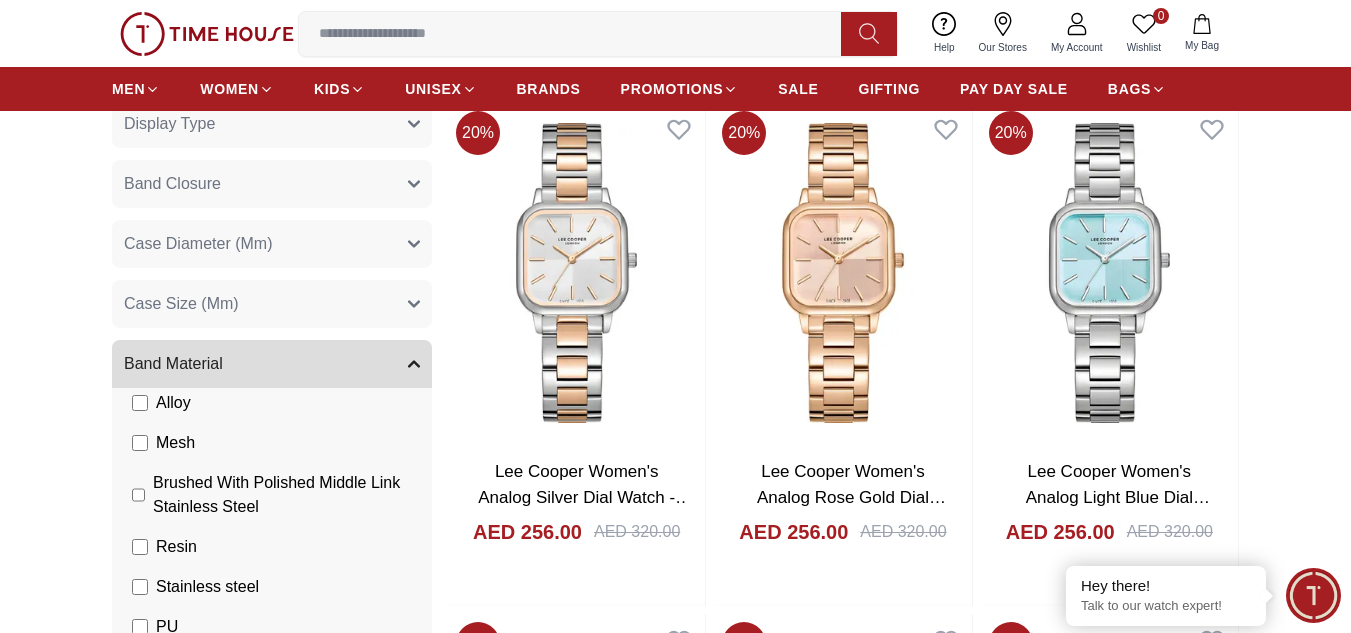scroll, scrollTop: 254, scrollLeft: 0, axis: vertical 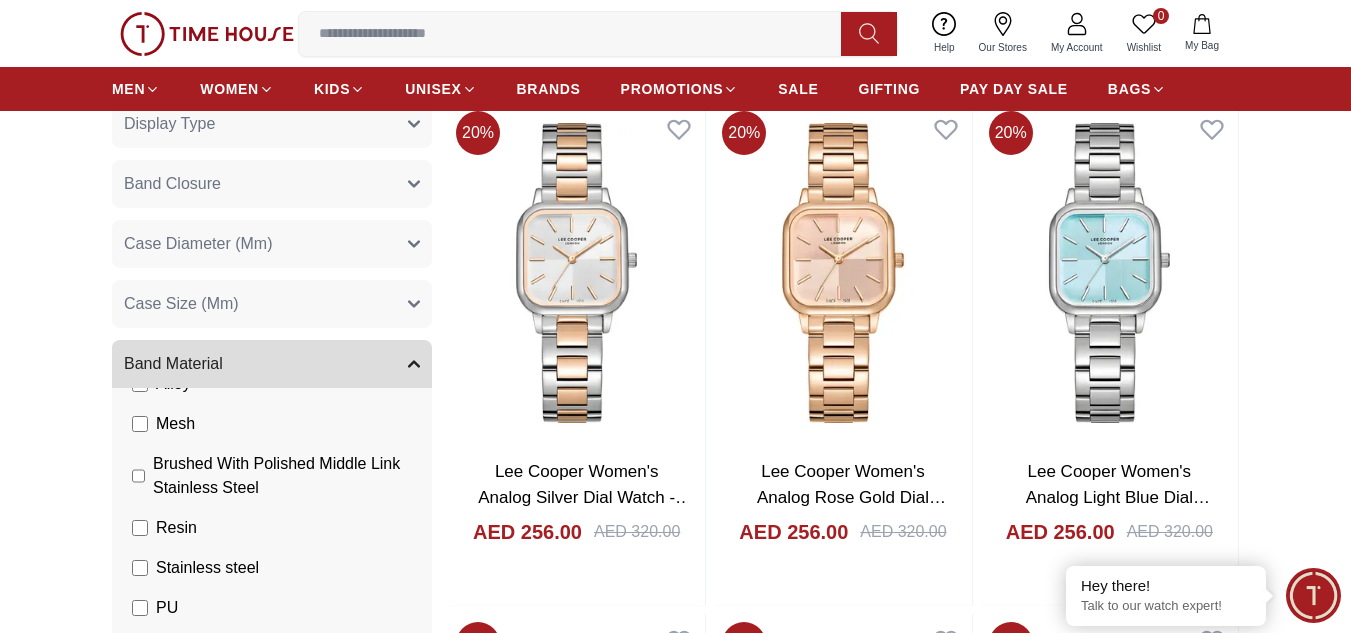 click on "Stainless steel" at bounding box center [276, 38] 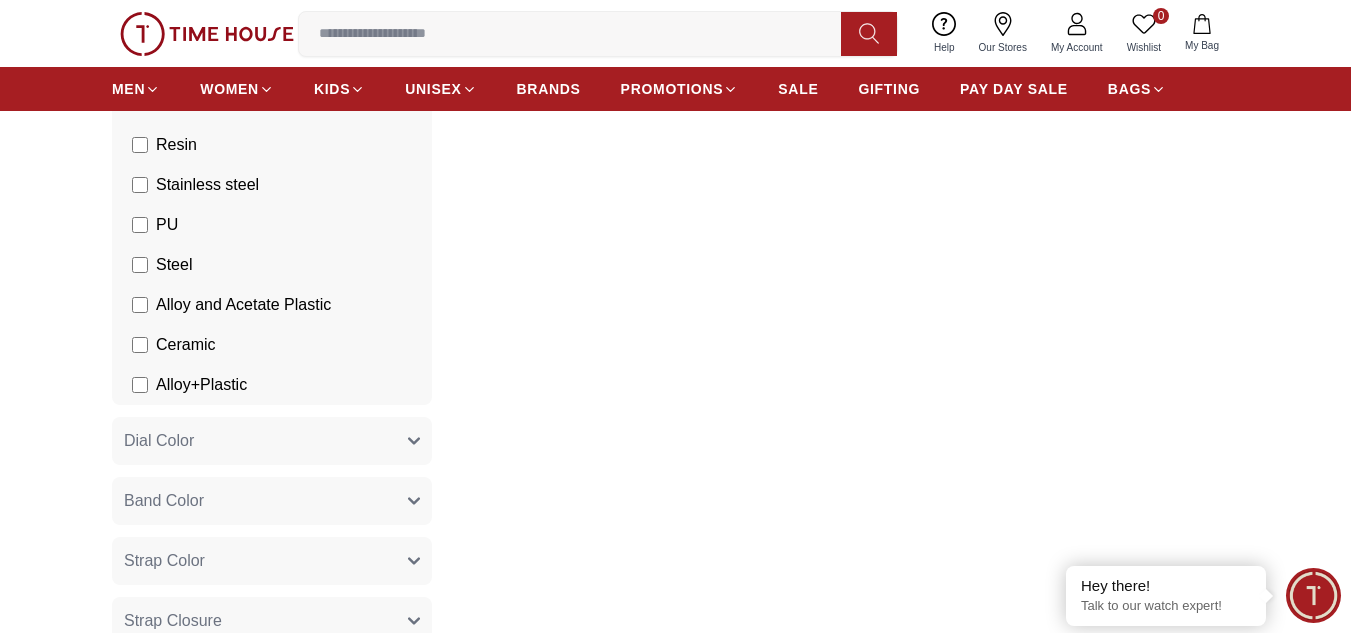 scroll, scrollTop: 1100, scrollLeft: 0, axis: vertical 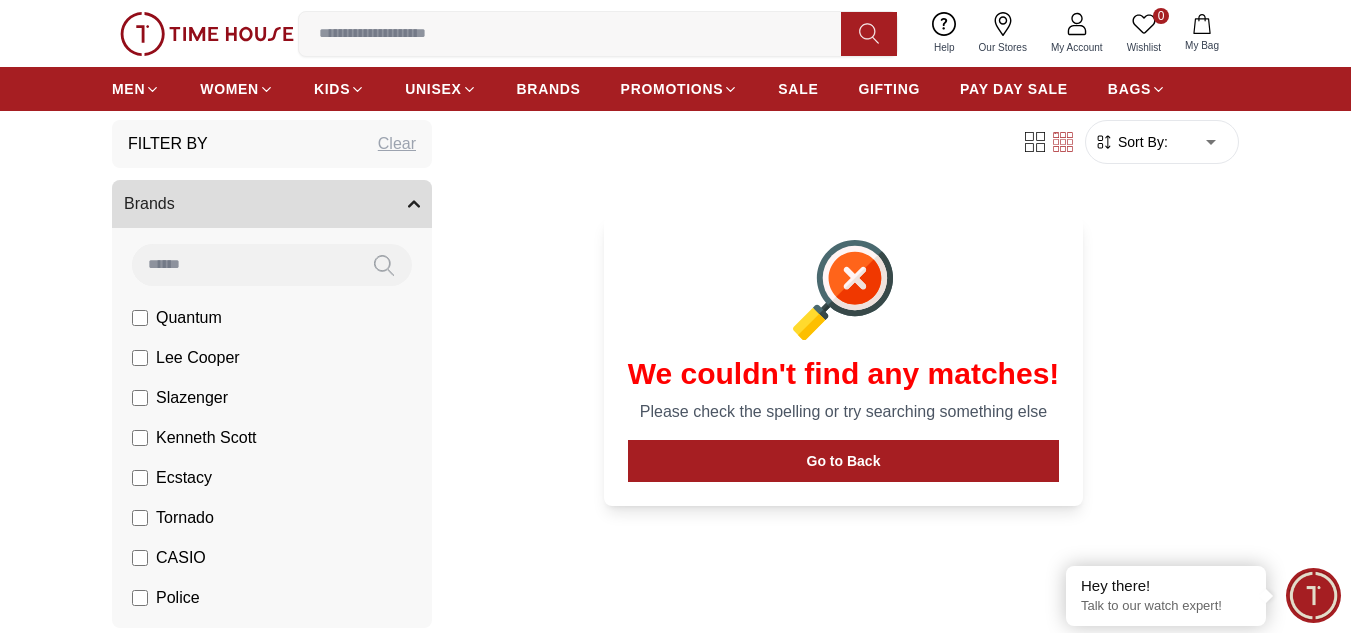 click on "Brands" at bounding box center (272, 204) 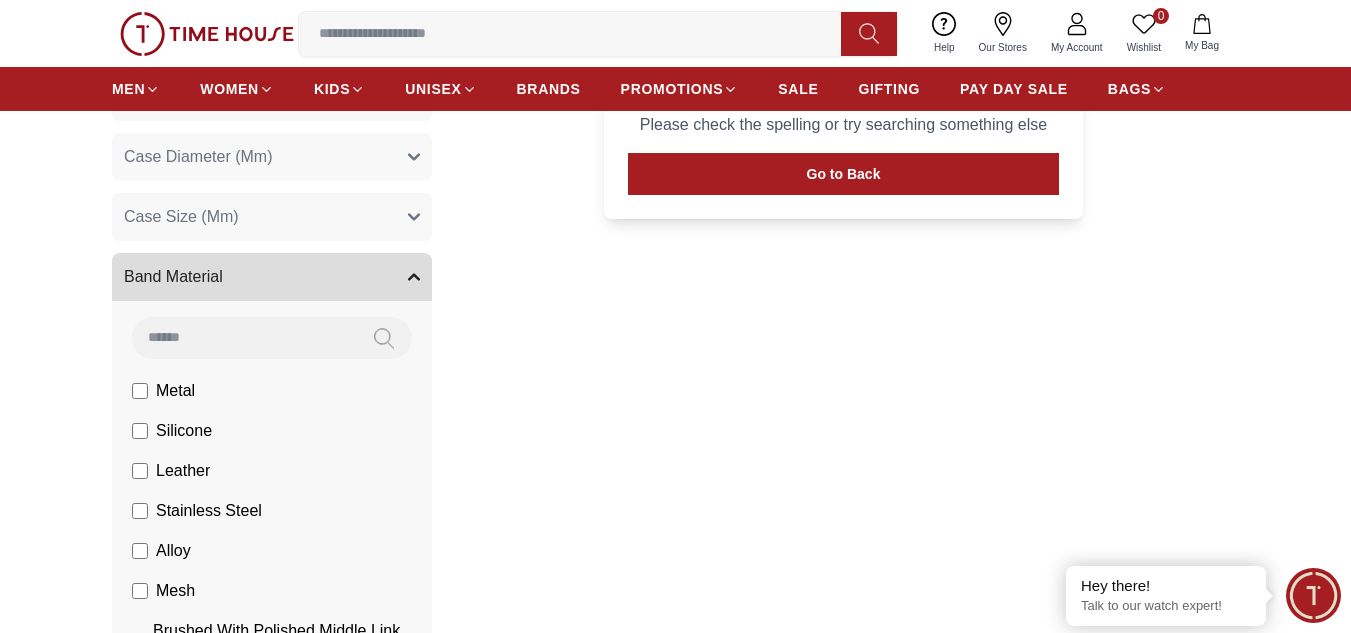 scroll, scrollTop: 400, scrollLeft: 0, axis: vertical 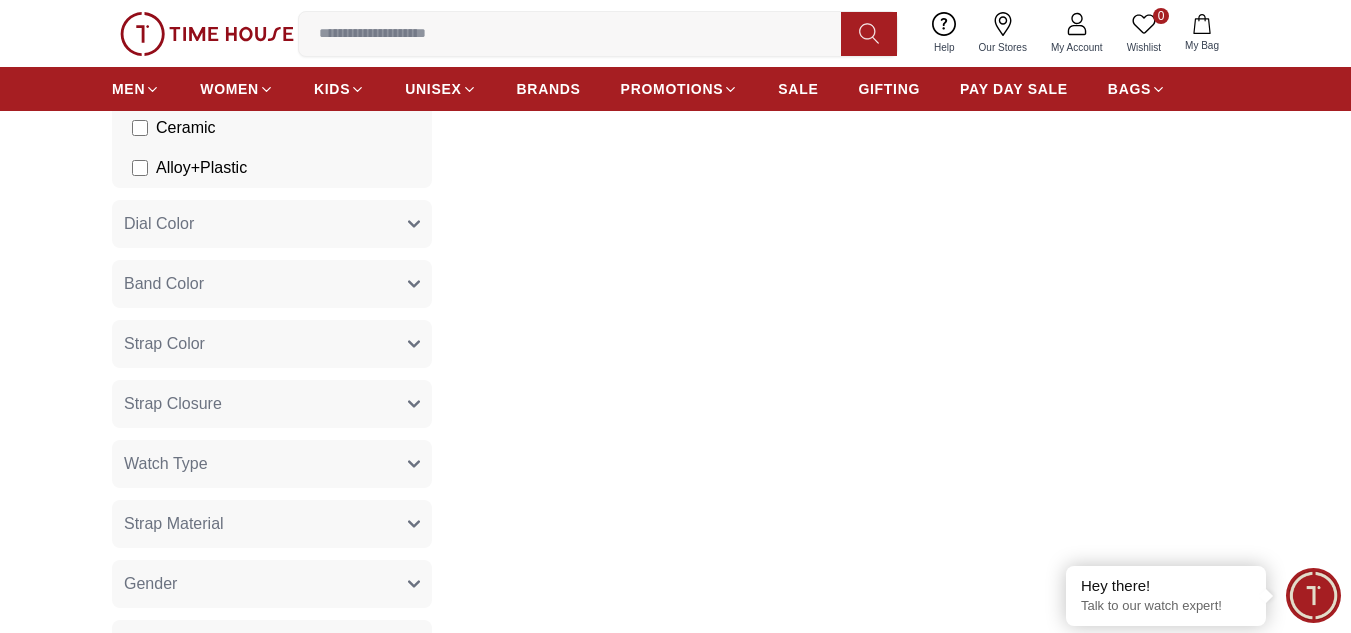 click on "Watch Type" at bounding box center (272, 464) 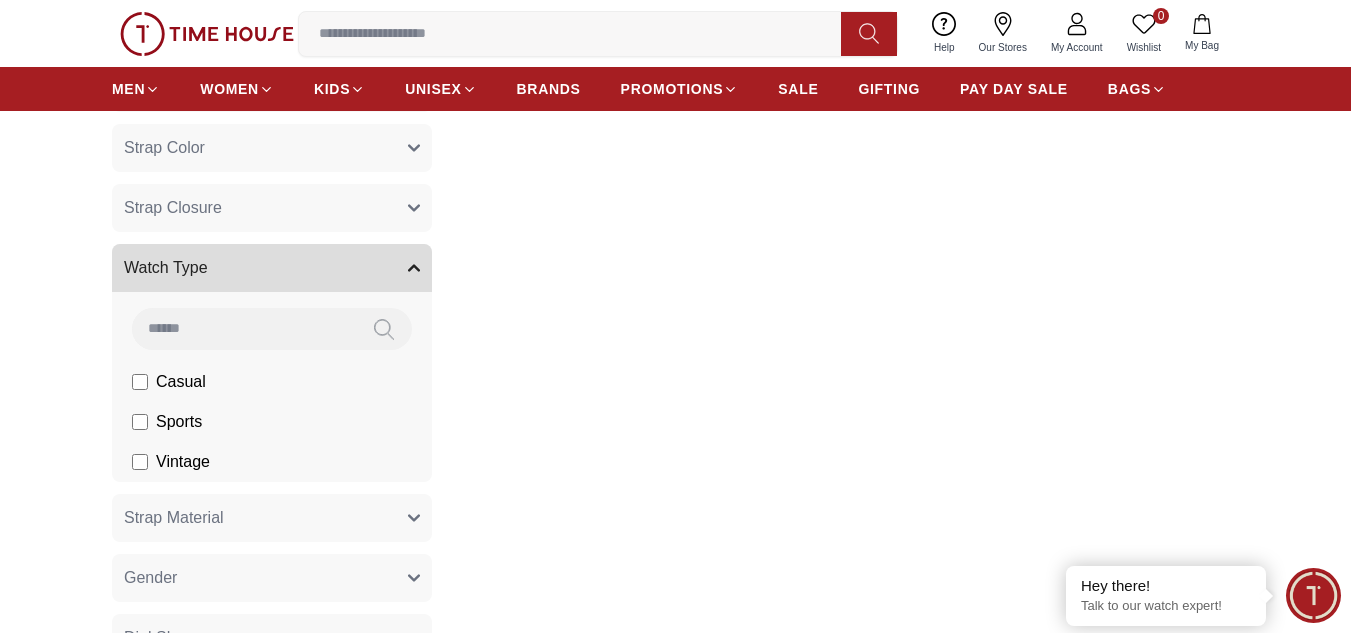 scroll, scrollTop: 1100, scrollLeft: 0, axis: vertical 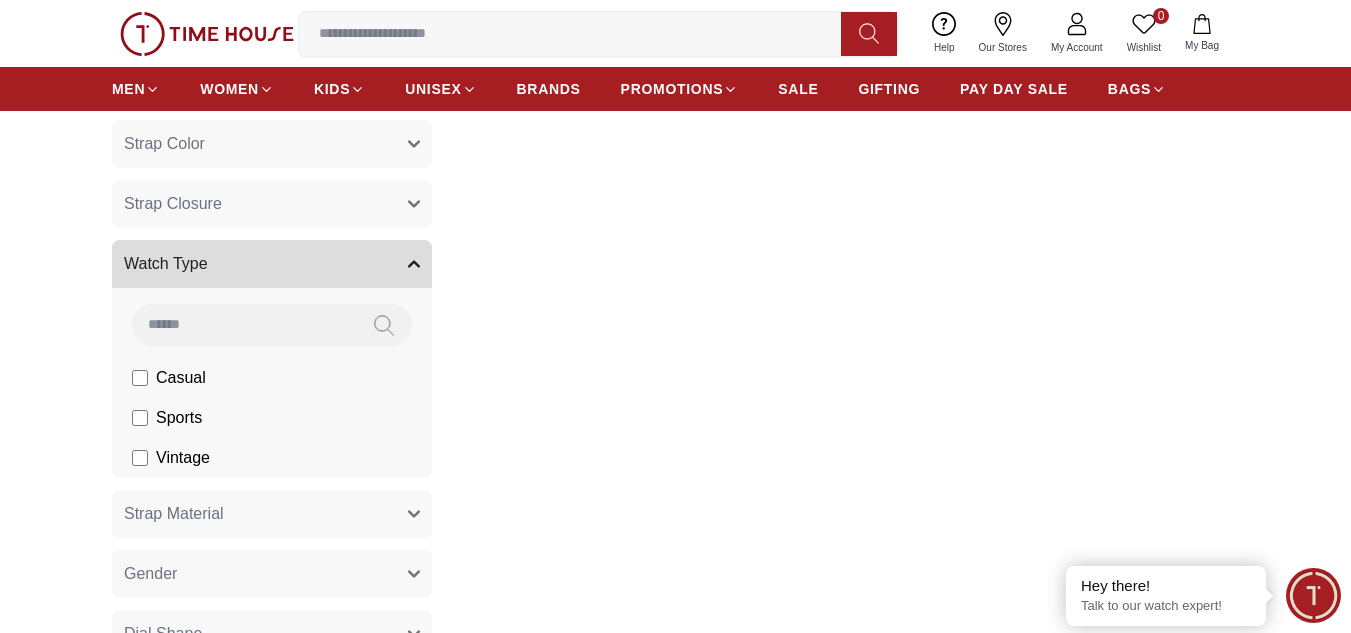 click on "Casual" at bounding box center (0, 0) 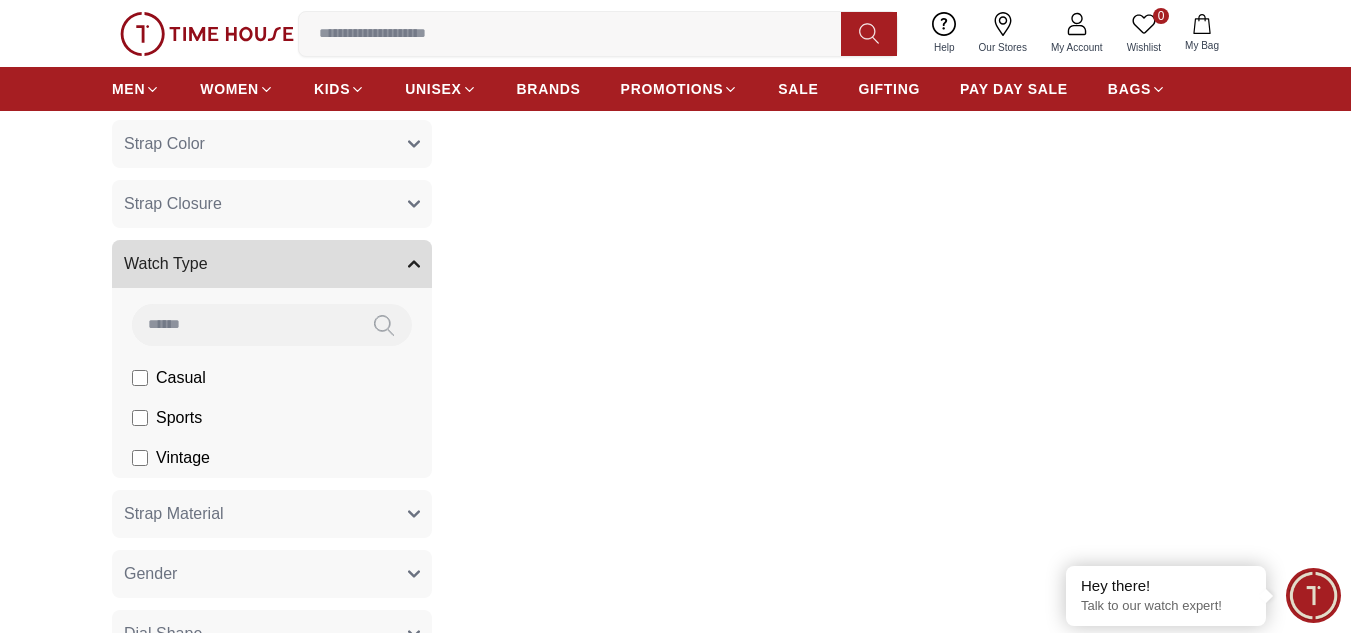 click on "Filter 1 Results Found Sort By: ****** 20 % CASIO Unisex Analog Black Dial Watch - MQ-24-1B3 AED 60.00 AED 75.00 Add to cart Add to cart" at bounding box center [843, 33] 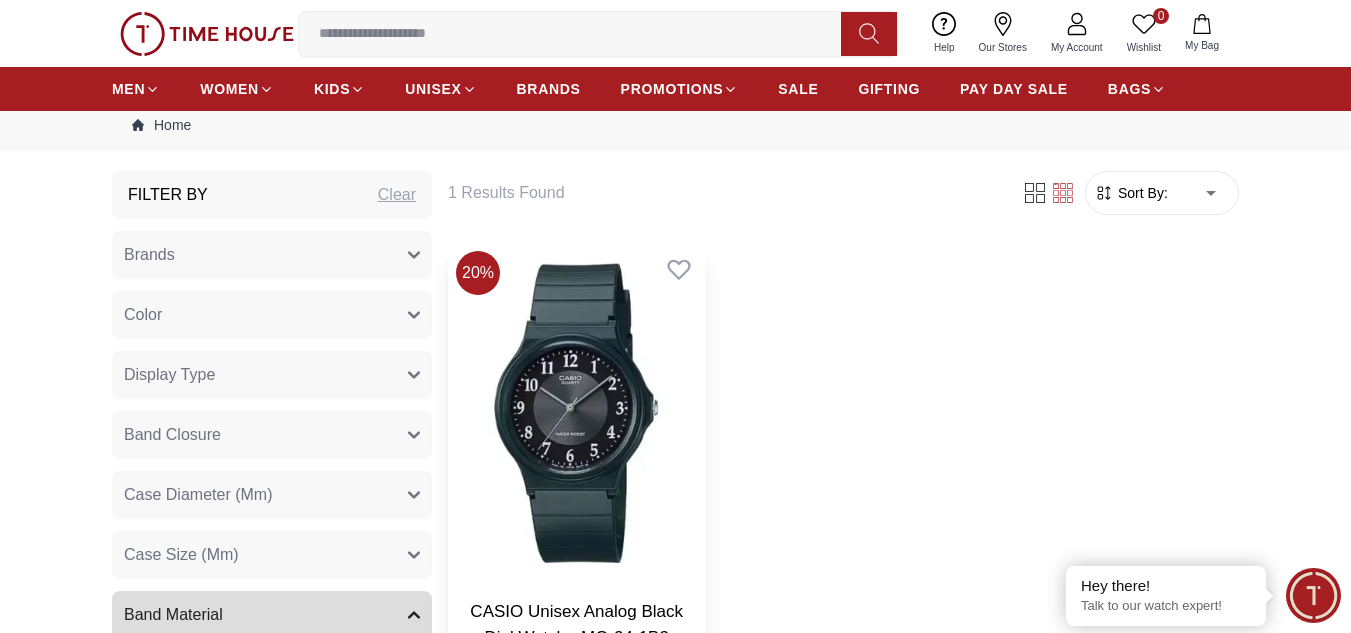 scroll, scrollTop: 0, scrollLeft: 0, axis: both 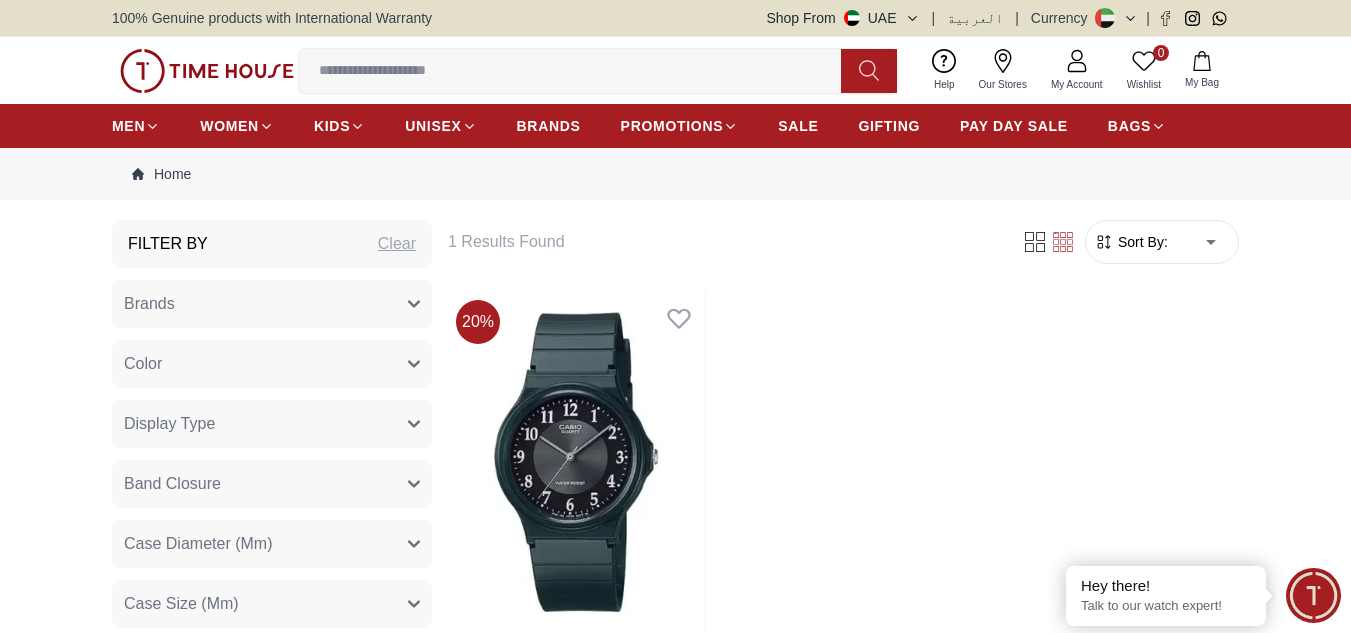 click on "Filter By Clear" at bounding box center [272, 244] 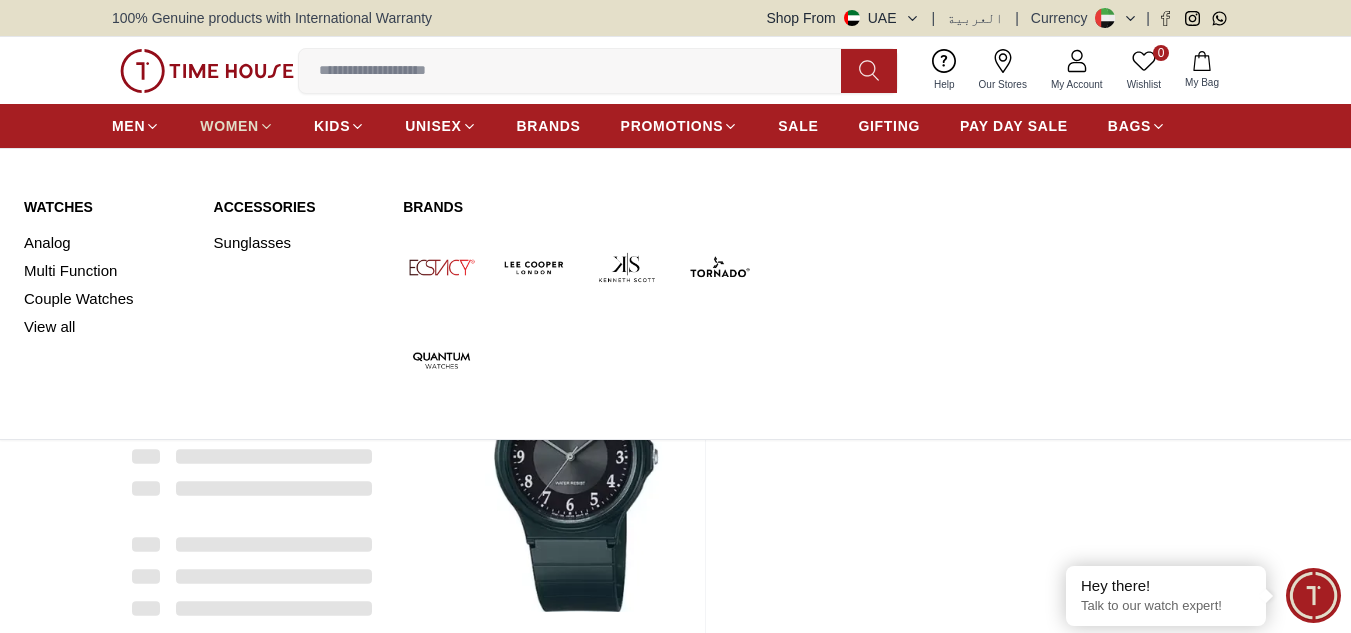 click on "WOMEN" at bounding box center [229, 126] 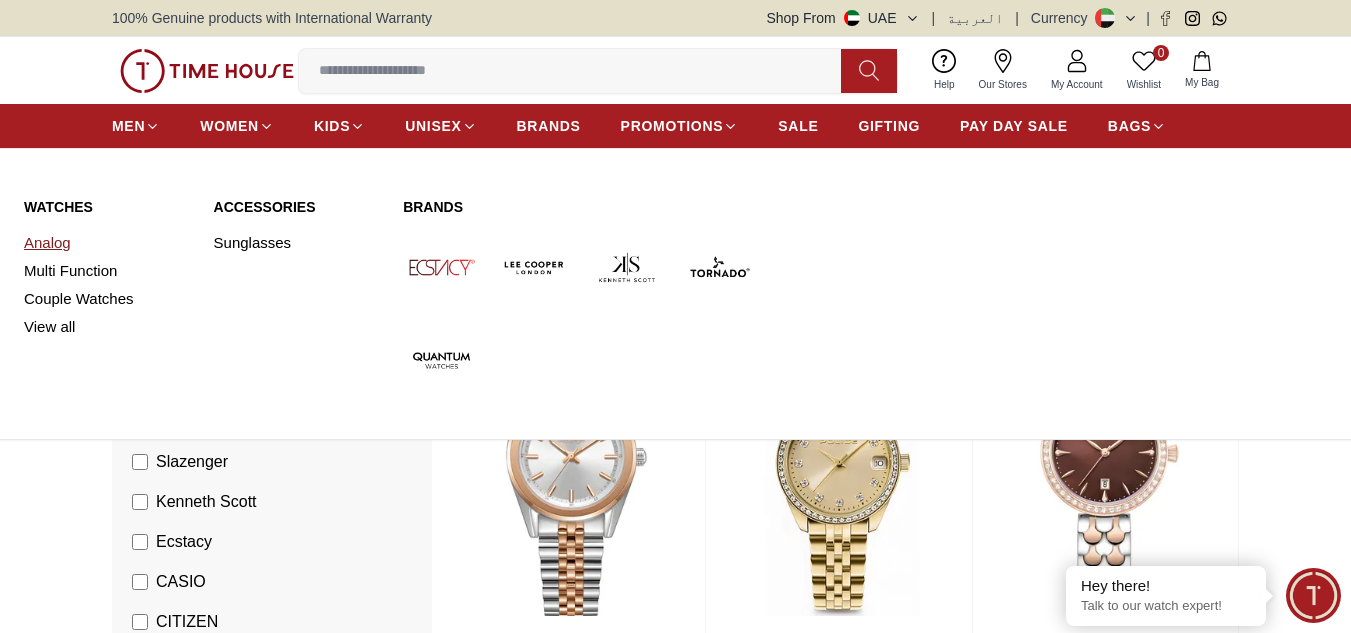 click on "Analog" at bounding box center (107, 243) 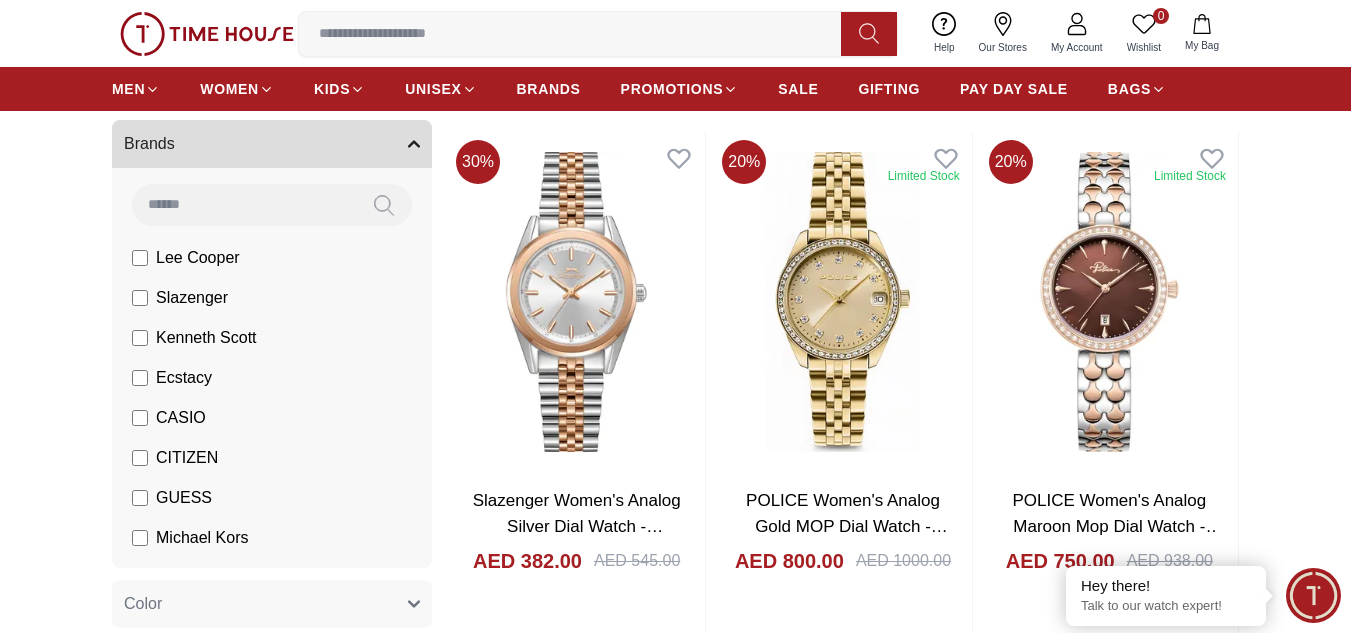 scroll, scrollTop: 200, scrollLeft: 0, axis: vertical 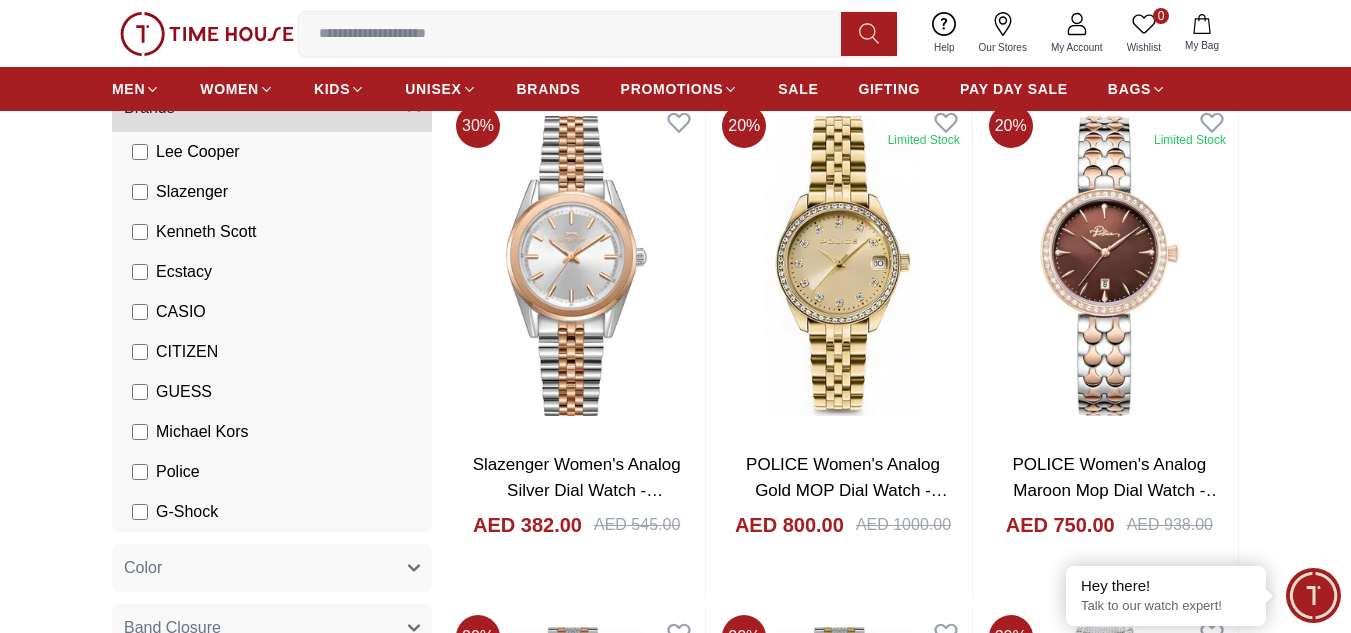 click on "GUESS" at bounding box center [184, 392] 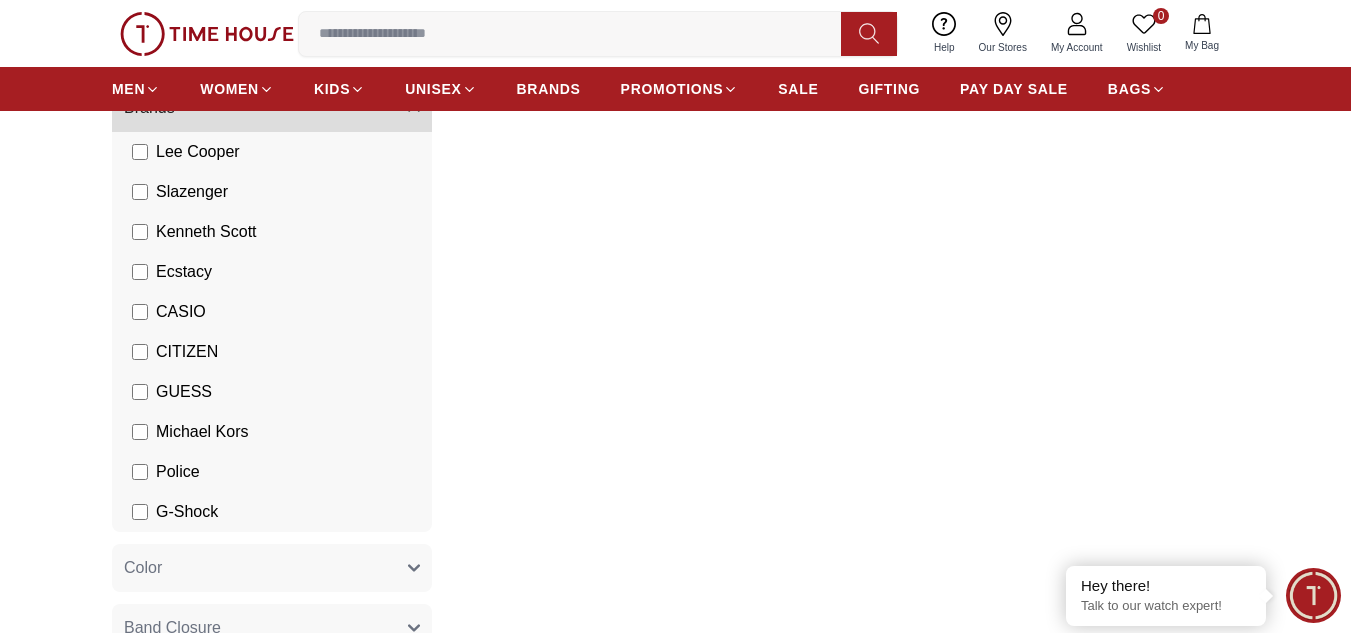 click on "Police" at bounding box center (178, 472) 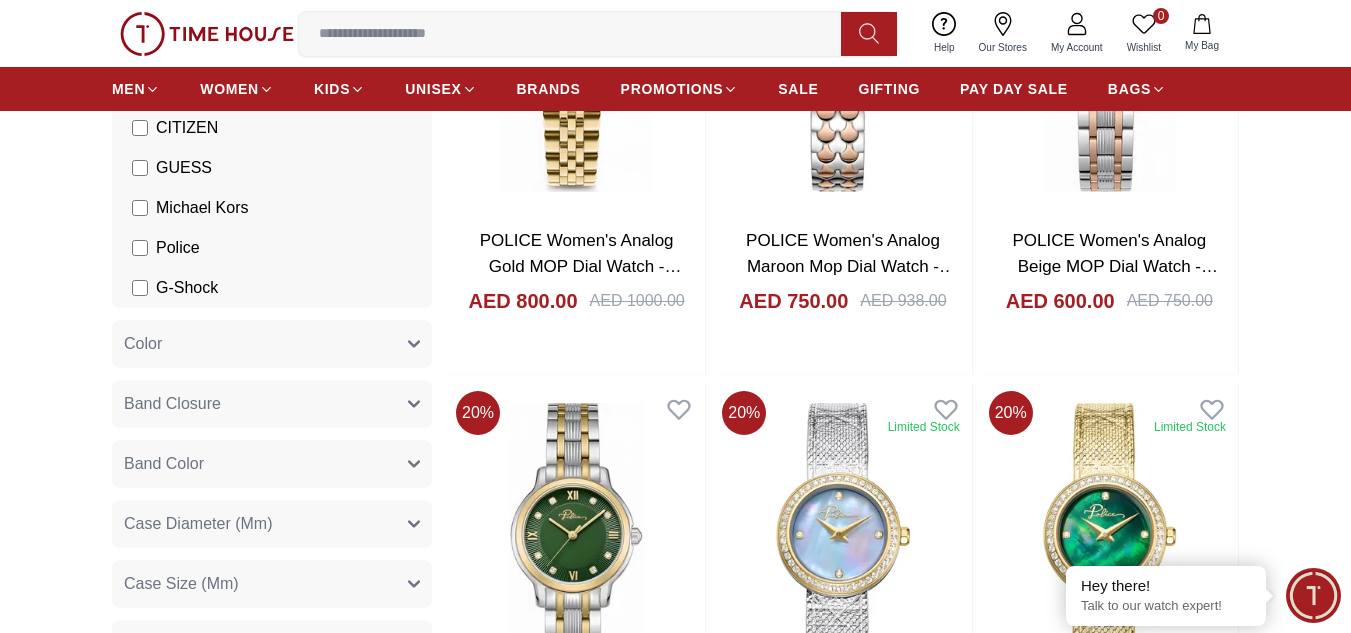 scroll, scrollTop: 500, scrollLeft: 0, axis: vertical 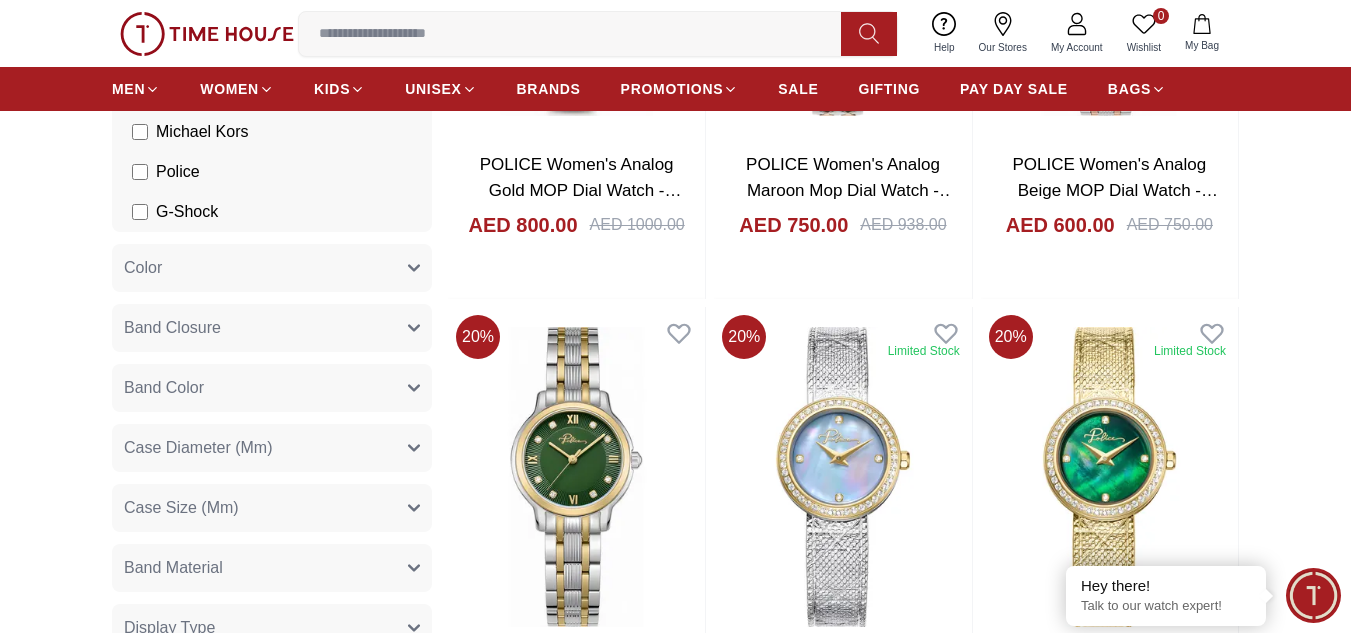 click on "Color" at bounding box center (272, 268) 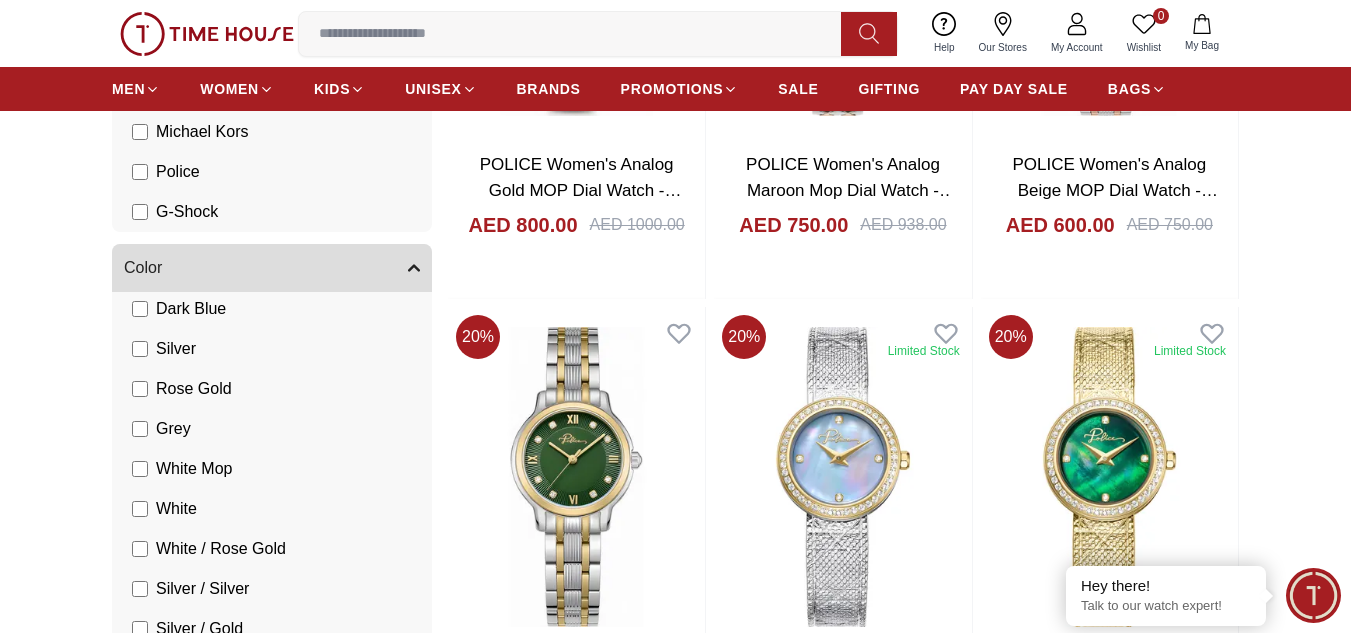 scroll, scrollTop: 200, scrollLeft: 0, axis: vertical 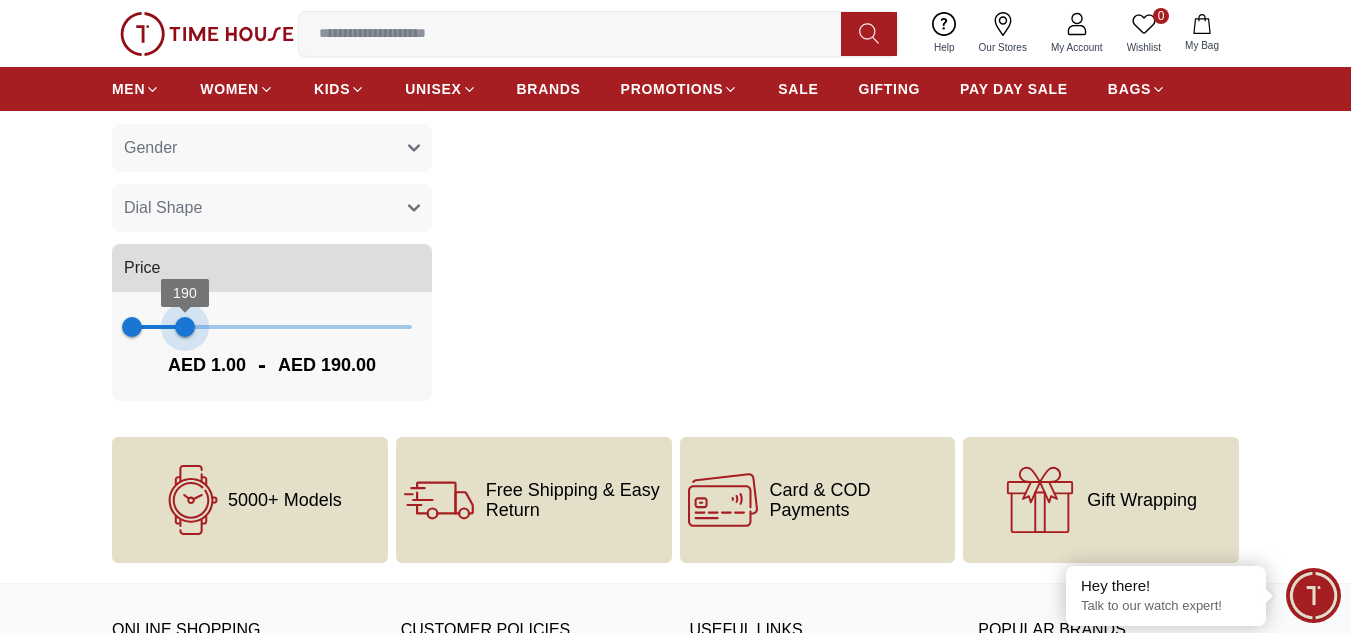 drag, startPoint x: 410, startPoint y: 328, endPoint x: 185, endPoint y: 321, distance: 225.10886 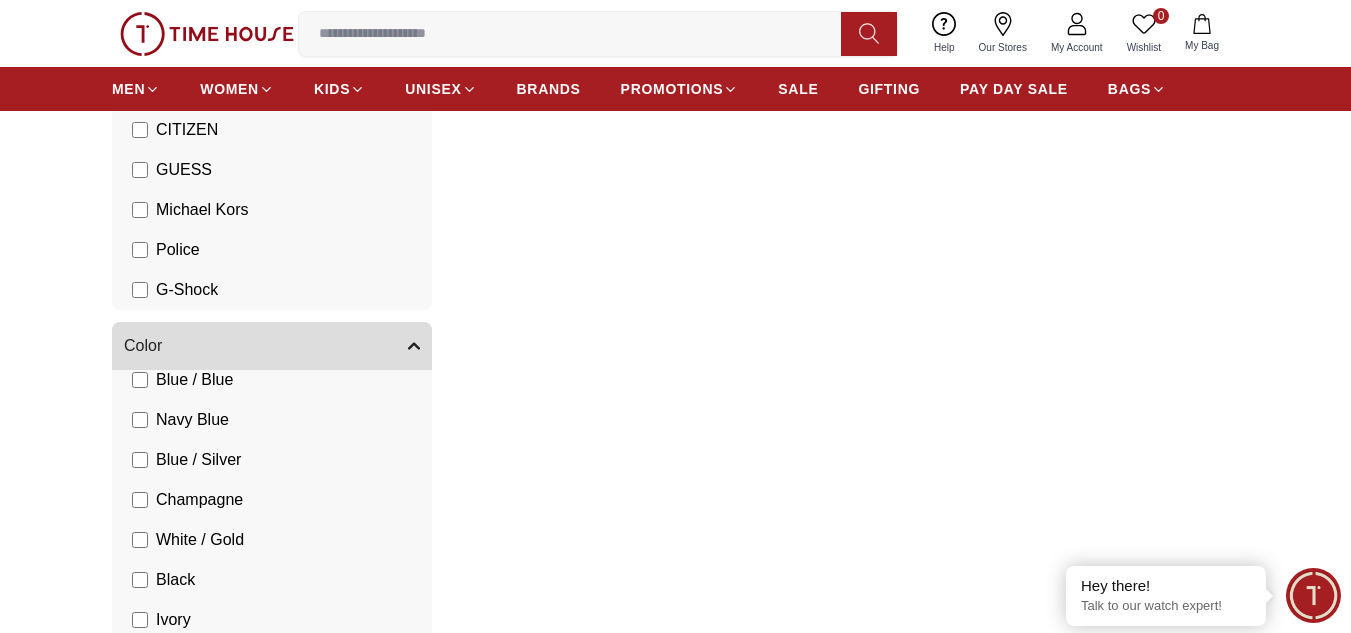 scroll, scrollTop: 0, scrollLeft: 0, axis: both 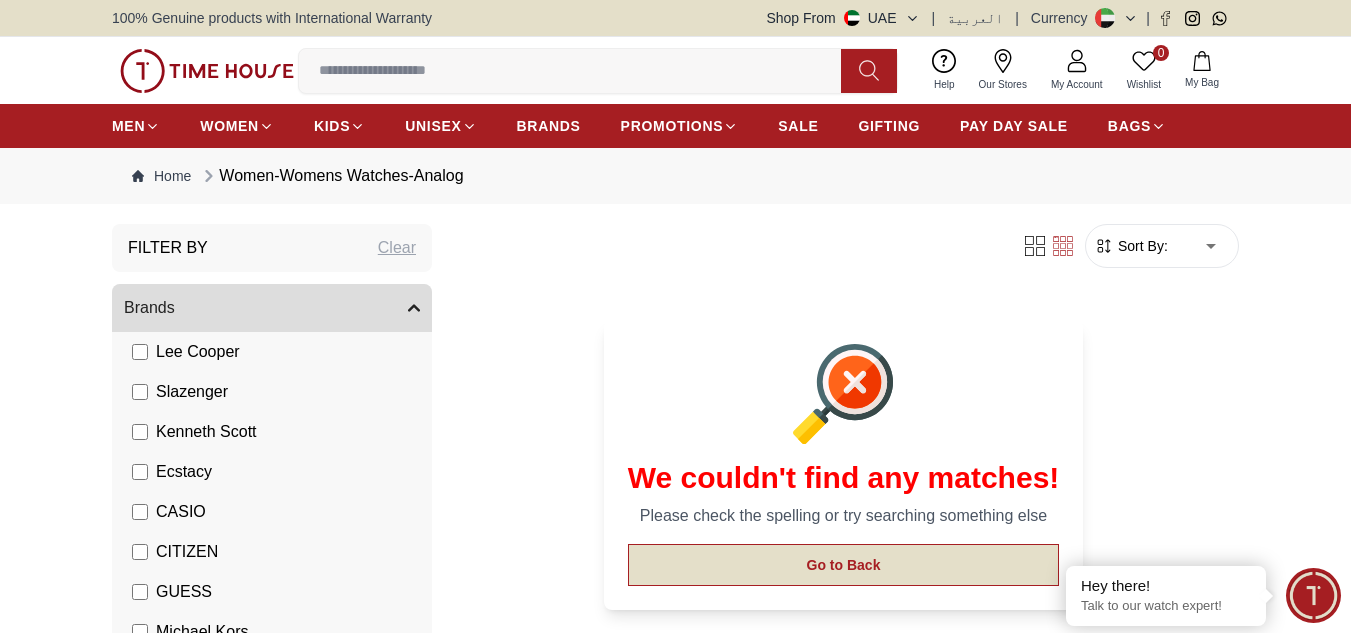 drag, startPoint x: 866, startPoint y: 540, endPoint x: 863, endPoint y: 559, distance: 19.235384 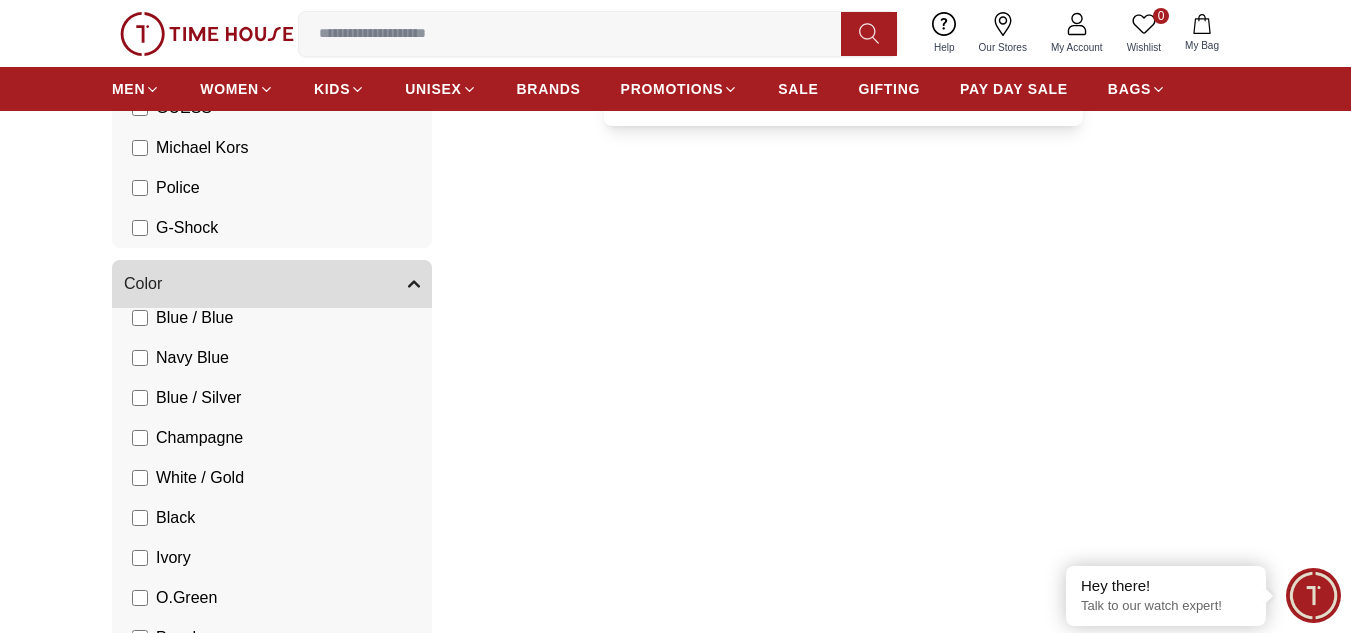 scroll, scrollTop: 100, scrollLeft: 0, axis: vertical 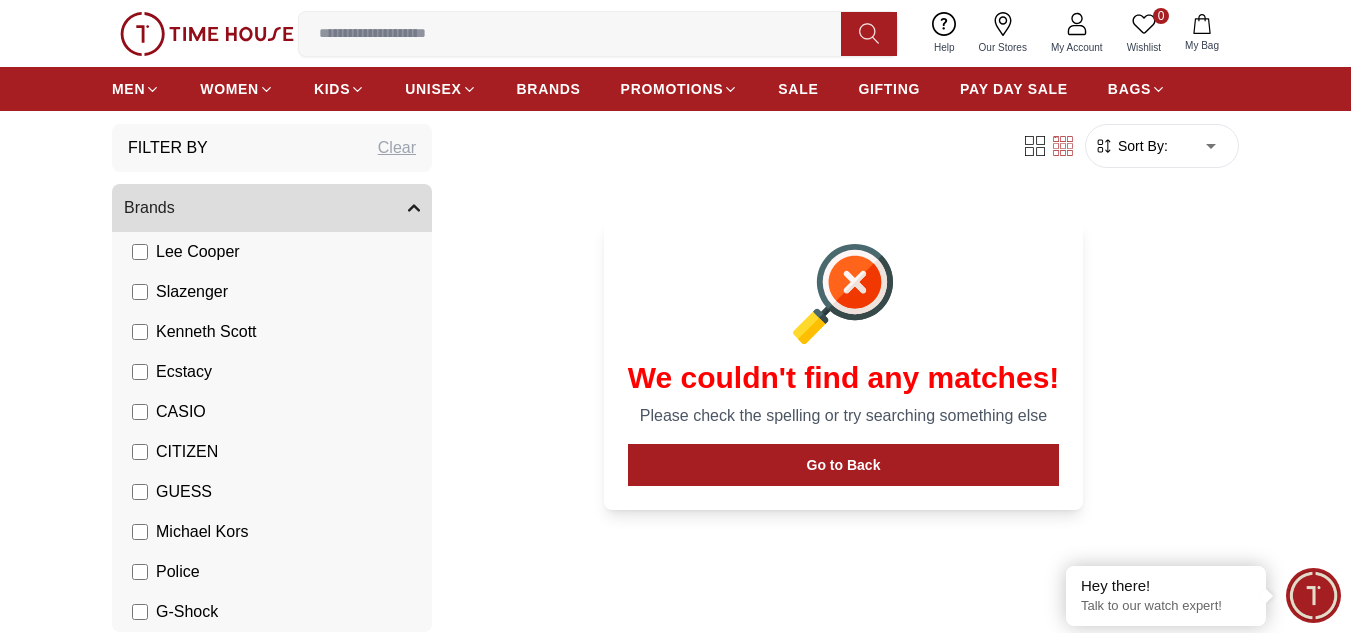 click on "Clear" at bounding box center [397, 148] 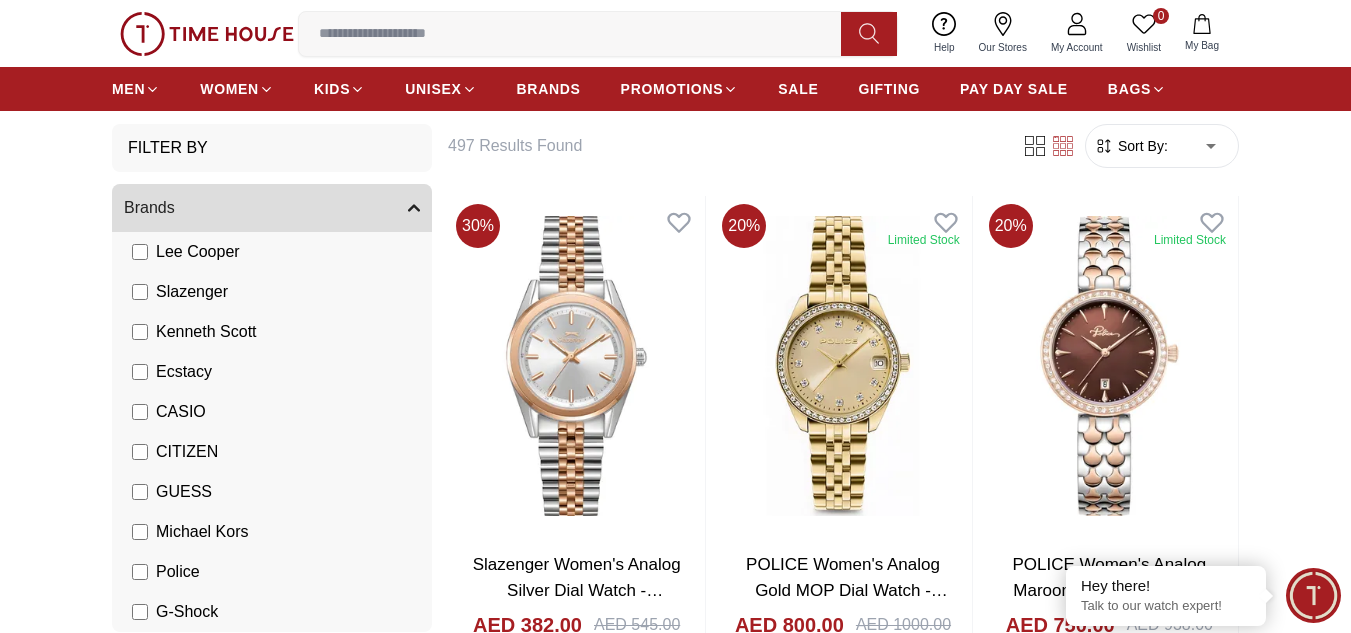 click on "100% Genuine products with International Warranty Shop From [COUNTRY] | العربية | Currency | 0 Wishlist My Bag Help Our Stores My Account 0 Wishlist My Bag MEN WOMEN KIDS UNISEX BRANDS PROMOTIONS SALE GIFTING PAY DAY SALE BAGS Home Women-Womens Watches-Analog Filter By Brands Lee Cooper Slazenger Kenneth Scott Ecstacy CASIO CITIZEN GUESS Michael Kors Police G-Shock Color Black Green Blue Red Dark Blue Silver Rose Gold Grey White Mop White White / Rose Gold Silver / Silver Silver / Gold Silver / Rose Gold Black / Black Black / Rose Gold Gold Yellow Dark Green Brown White / Silver Light Blue Black /Grey White Mop / Silver Blue / Rose Gold Pink Purple Black / Rose Gold Blue / Blue Navy Blue Blue / Silver Champagne White / Gold Black Ivory O.Green Peach Green / Silver MOP Light blue Dark green Light green Rose gold Silver / White / Rose Gold Black / Pink Beige Green Sunray Rose Gold Sunray Blue MOP Rose Gold MOP MOP / Rose Gold Green MOP Champagne MOP Pink MOP Black MOP Burgundy Clasp 1" at bounding box center (675, 2231) 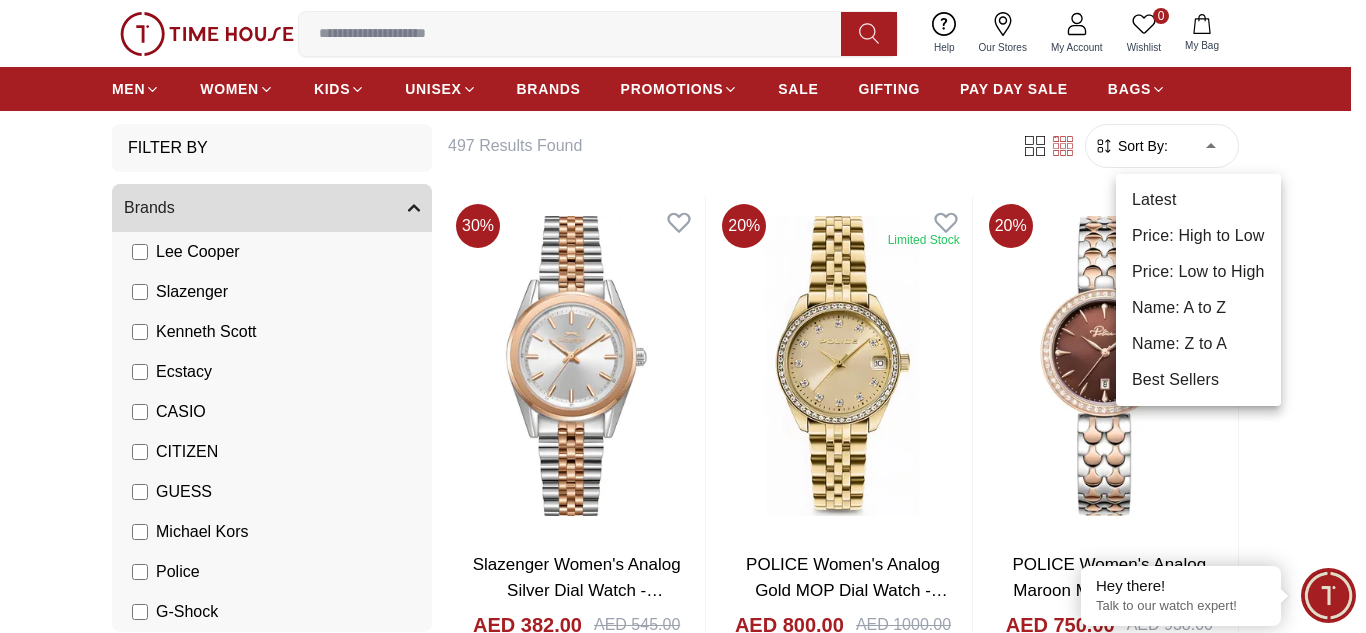 click on "Best Sellers" at bounding box center [1198, 380] 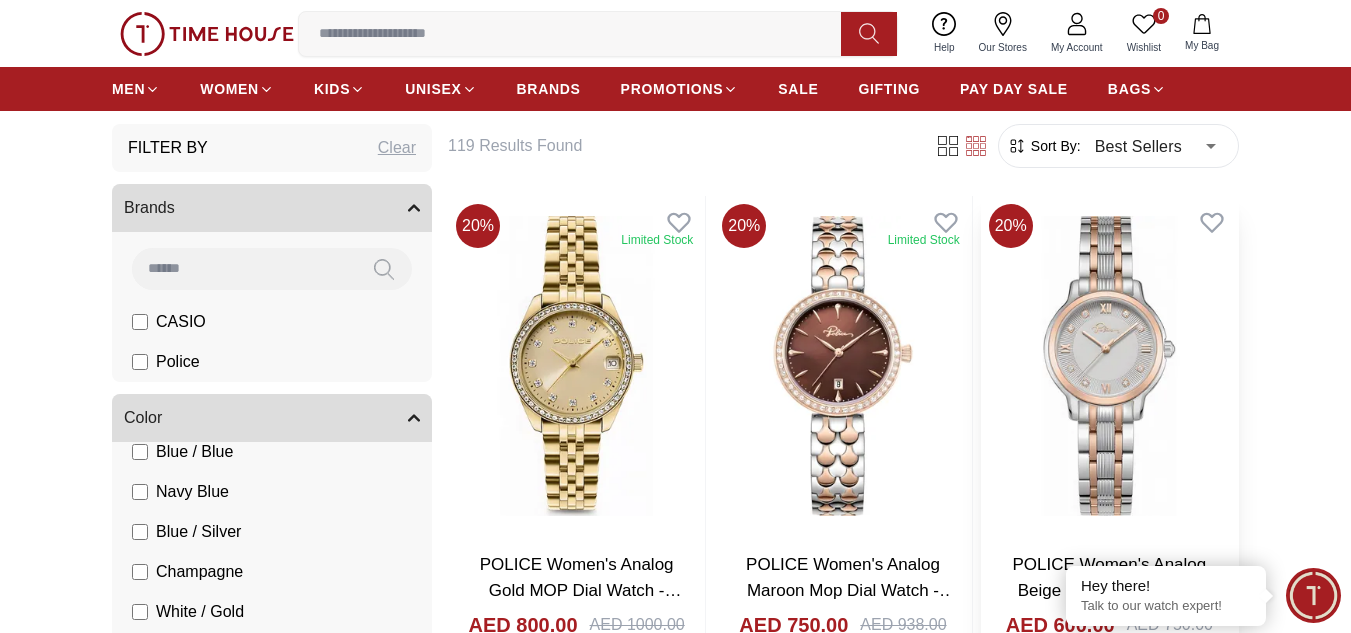 scroll, scrollTop: 0, scrollLeft: 0, axis: both 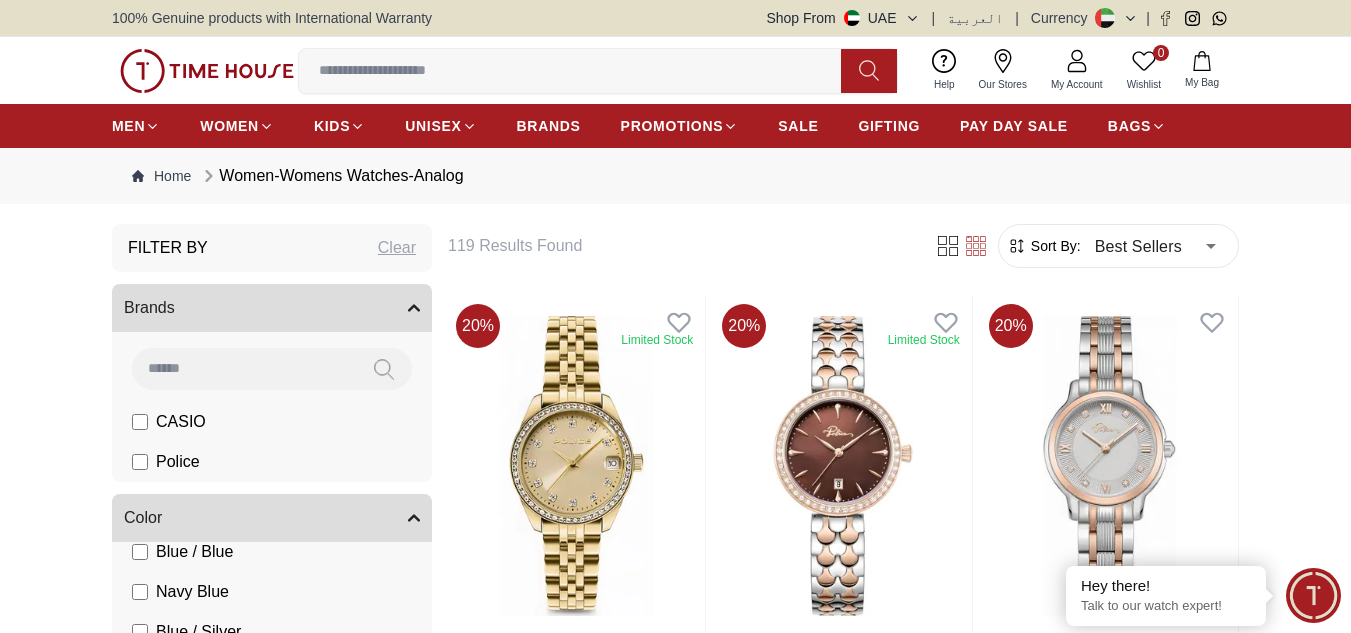 click on "100% Genuine products with International Warranty Shop From [COUNTRY] | العربية | Currency | 0 Wishlist My Bag Help Our Stores My Account 0 Wishlist My Bag MEN WOMEN KIDS UNISEX BRANDS PROMOTIONS SALE GIFTING PAY DAY SALE BAGS Home Women-Womens Watches-Analog Filter By Clear Brands CASIO Police Color Black Green Blue Red Dark Blue Silver Rose Gold Grey White Mop White White / Rose Gold Silver / Silver Silver / Gold Silver / Rose Gold Black / Black Black / Rose Gold Gold Yellow Dark Green Brown White / Silver Light Blue Black /Grey White Mop / Silver Blue / Rose Gold Pink Purple Black / Rose Gold Blue / Blue Navy Blue Blue / Silver Champagne White / Gold Black Ivory O.Green Peach Green / Silver MOP Light blue Dark green Light green Rose gold Silver / White / Rose Gold Black / Pink Beige Green Sunray Rose Gold Sunray Blue MOP Rose Gold MOP MOP / Rose Gold Green MOP Champagne MOP Pink MOP Black MOP Burgundy MOP White MOP Rose Gold Band Closure Clasp Buckle Tang Buckle Standard Clasp 36" at bounding box center (675, 2331) 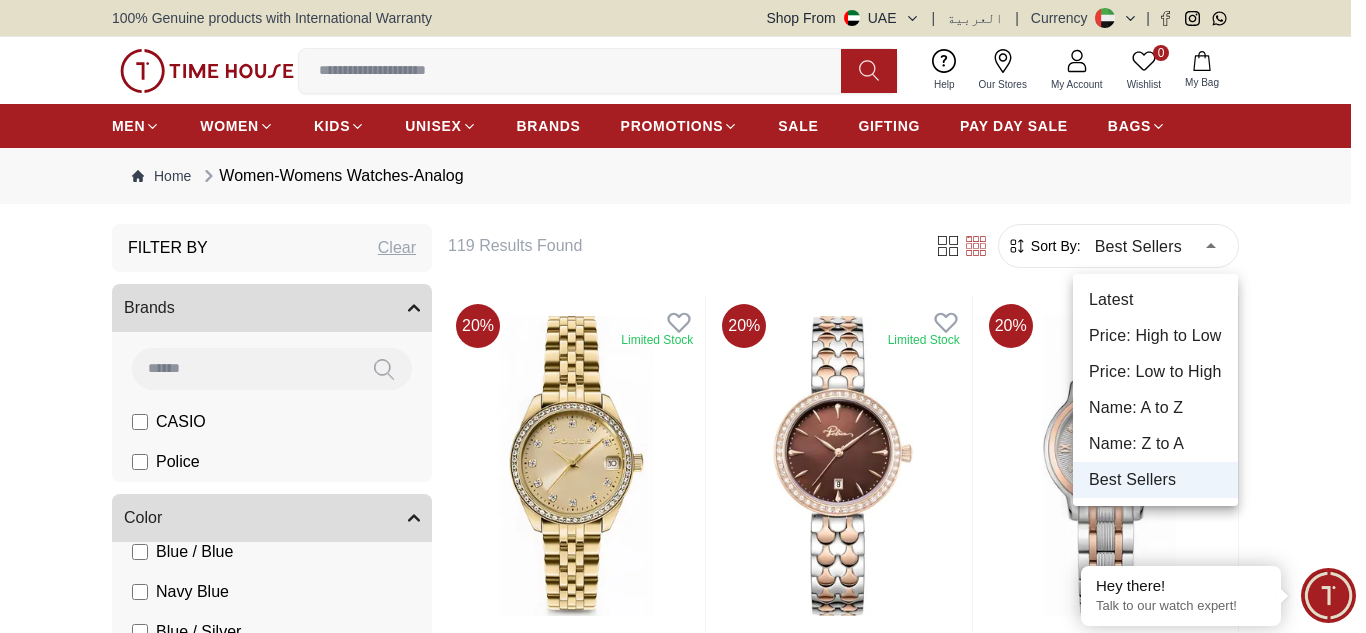 click on "Price: Low to High" at bounding box center (1155, 372) 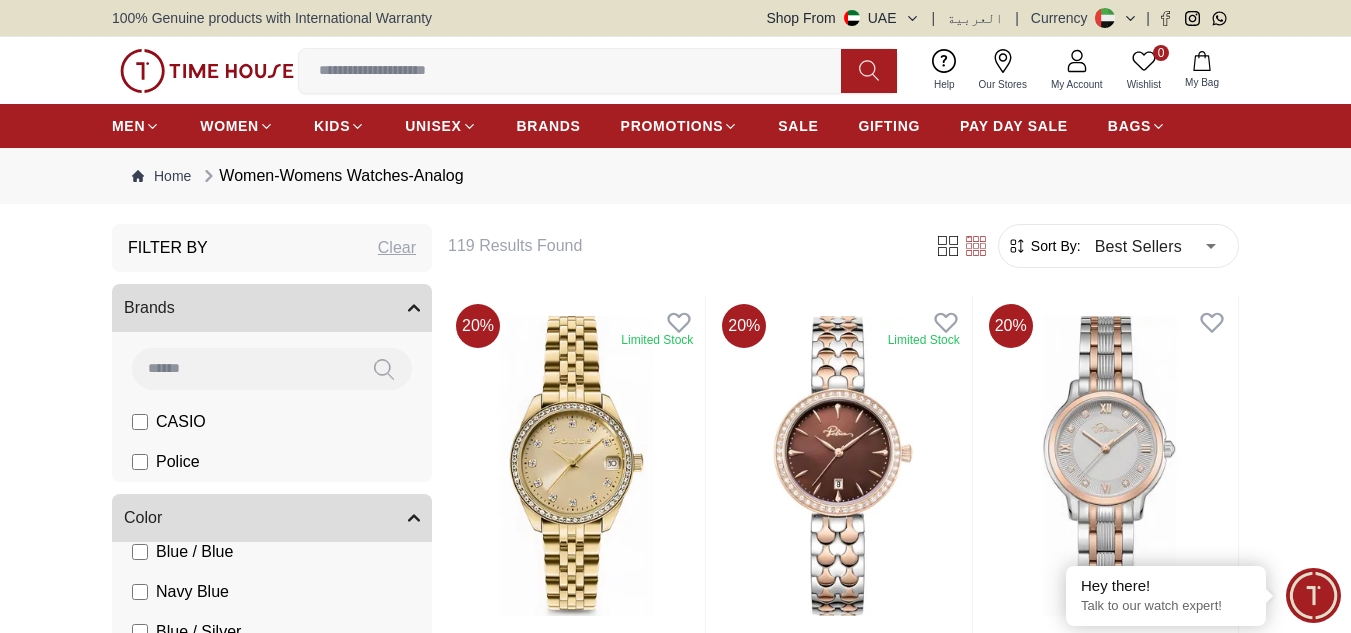 type on "*" 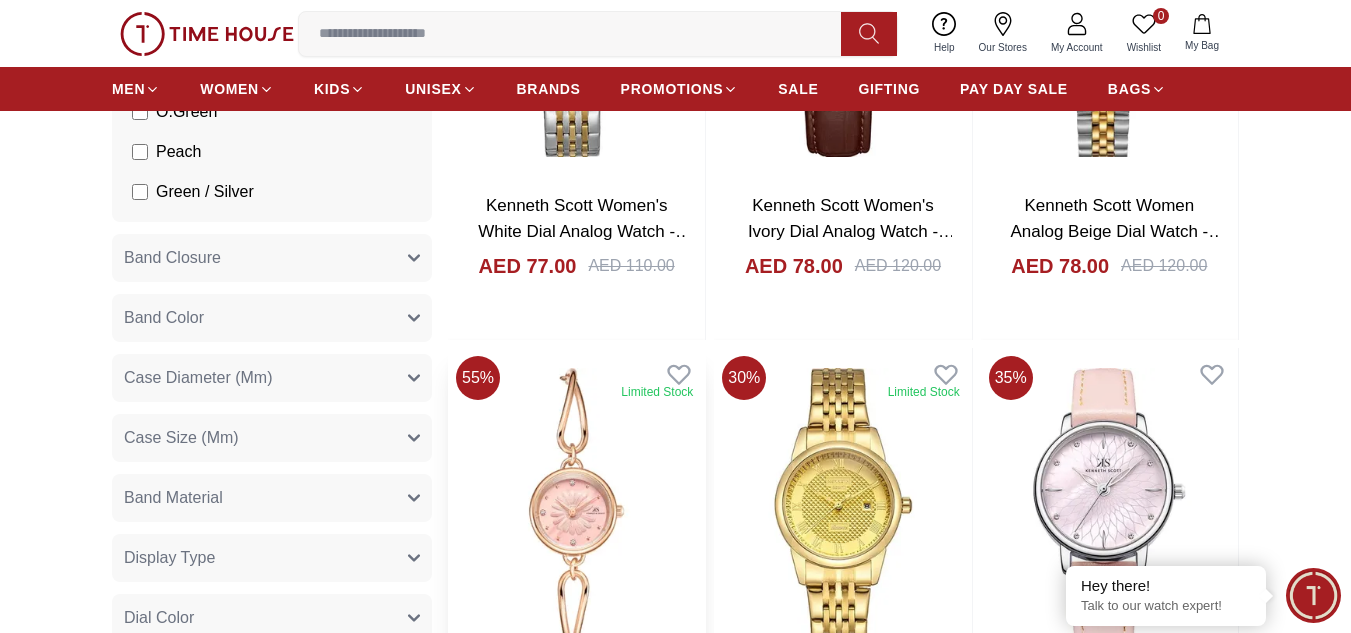 scroll, scrollTop: 800, scrollLeft: 0, axis: vertical 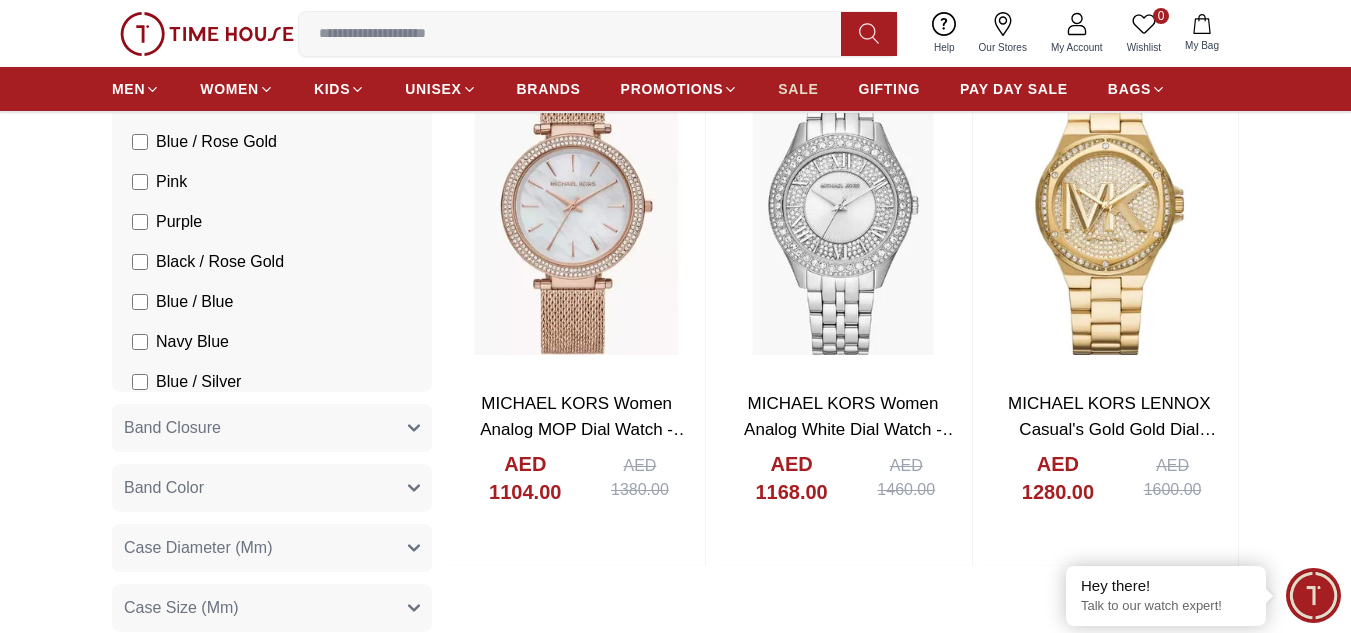 click on "SALE" at bounding box center (798, 89) 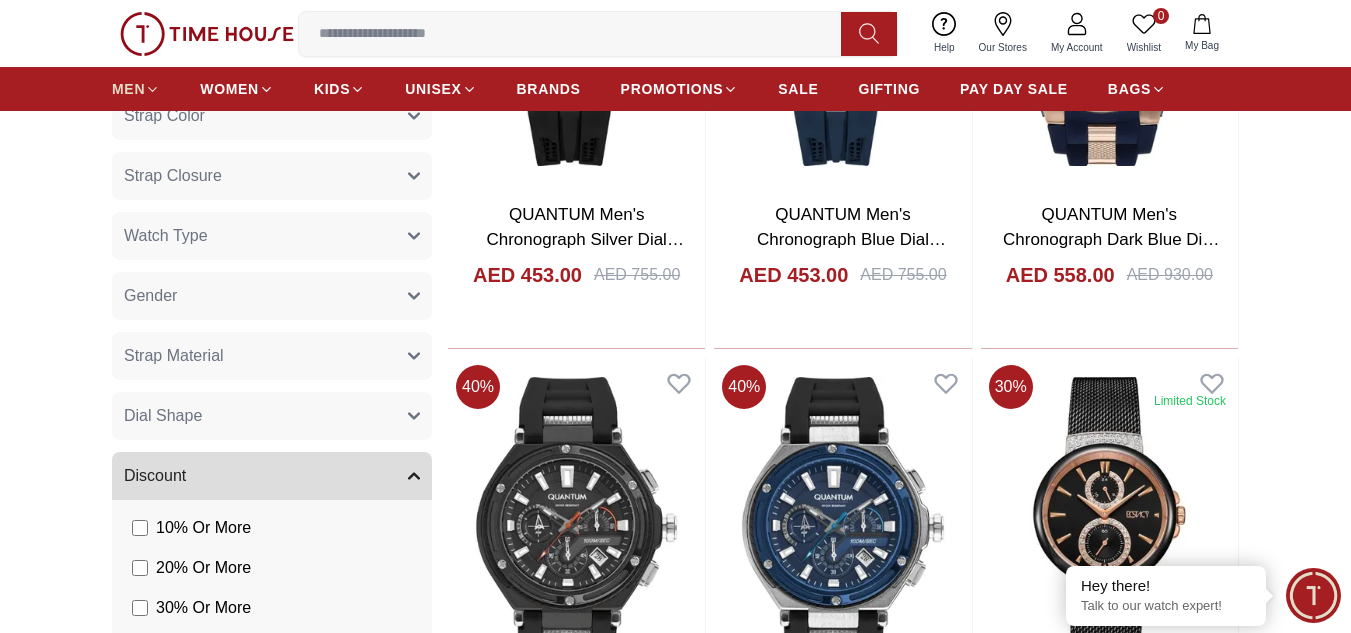 scroll, scrollTop: 1100, scrollLeft: 0, axis: vertical 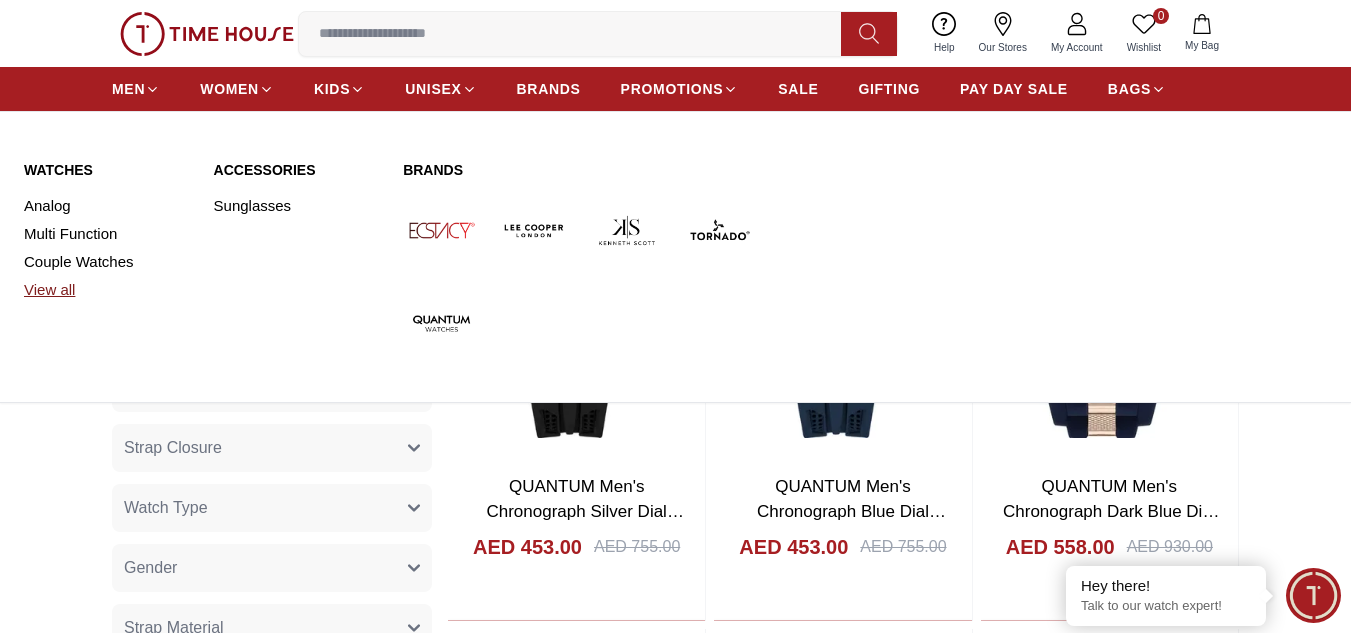 click on "View all" at bounding box center [107, 290] 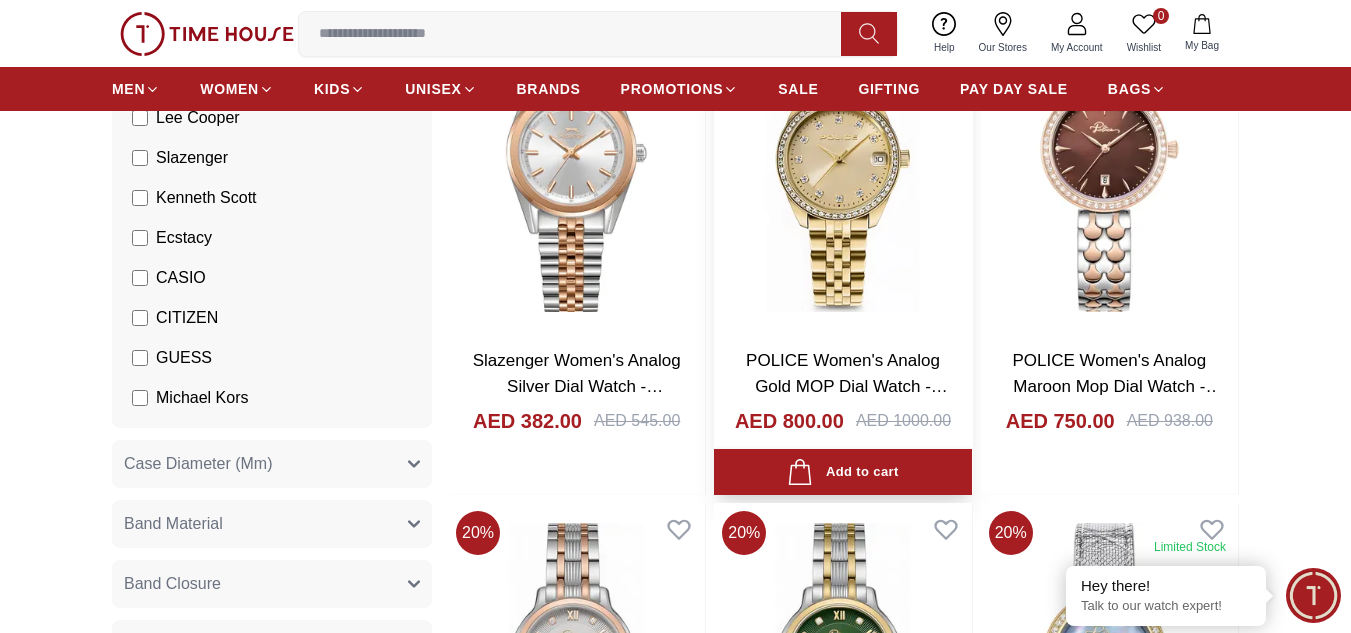 scroll, scrollTop: 0, scrollLeft: 0, axis: both 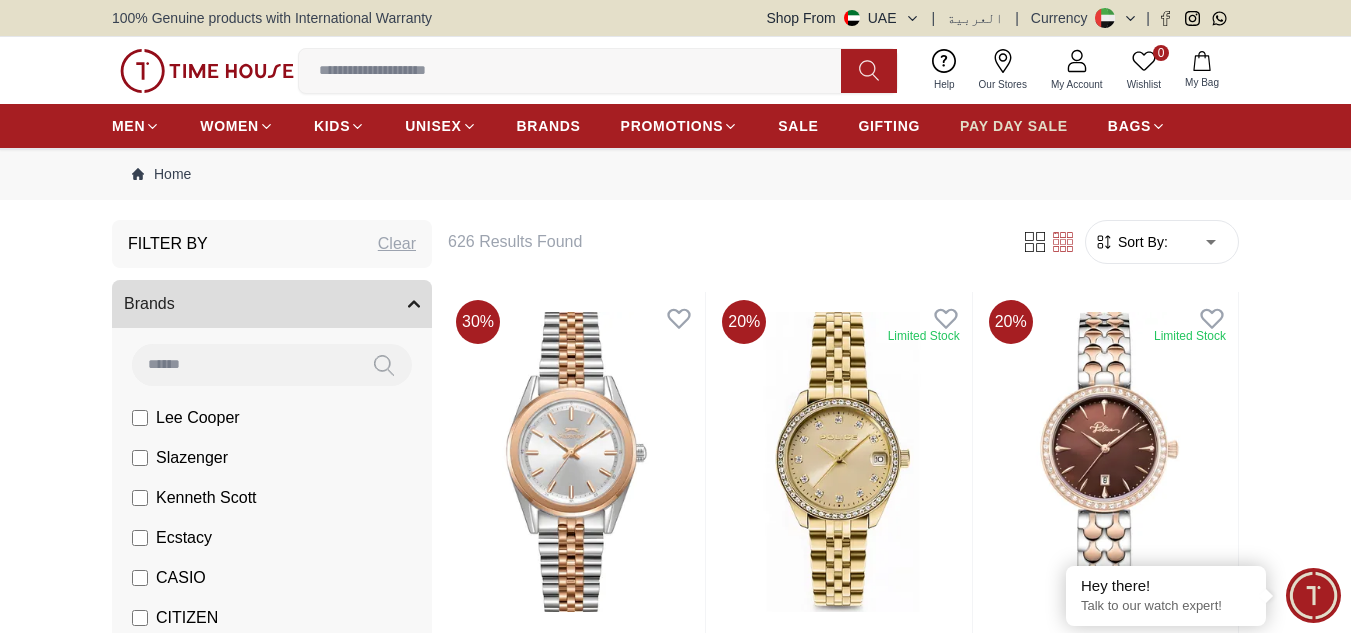 click on "PAY DAY SALE" at bounding box center [1014, 126] 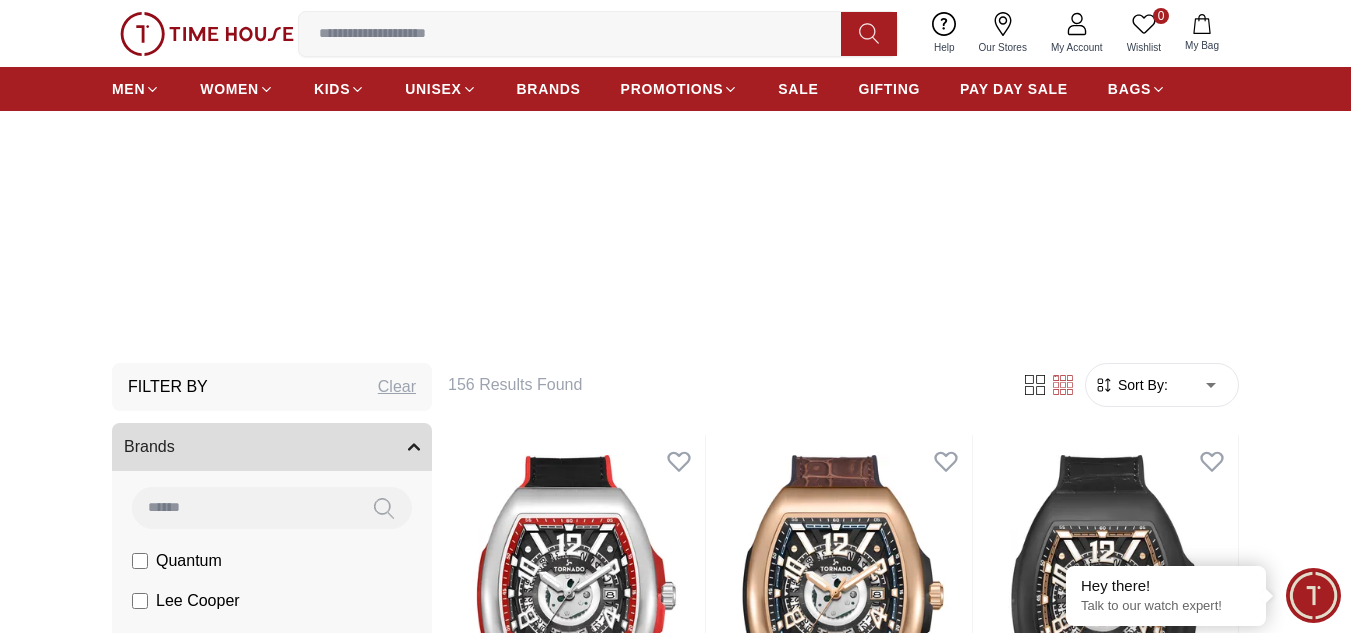 scroll, scrollTop: 300, scrollLeft: 0, axis: vertical 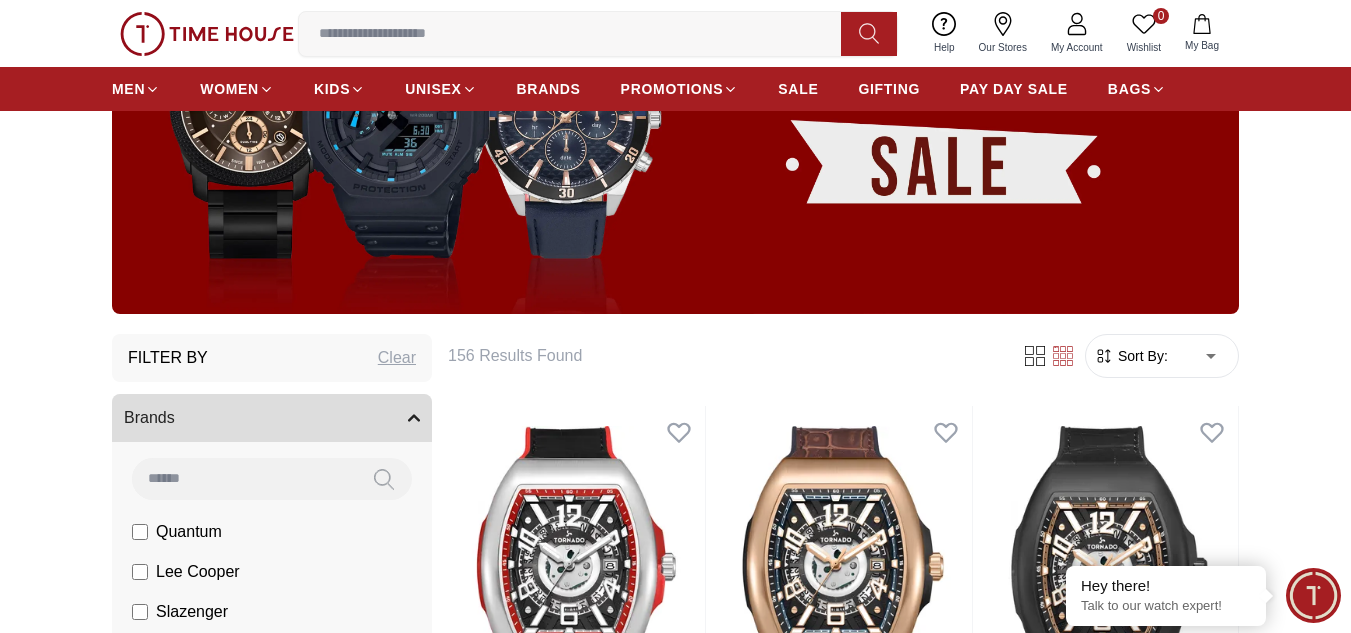 click at bounding box center [675, 117] 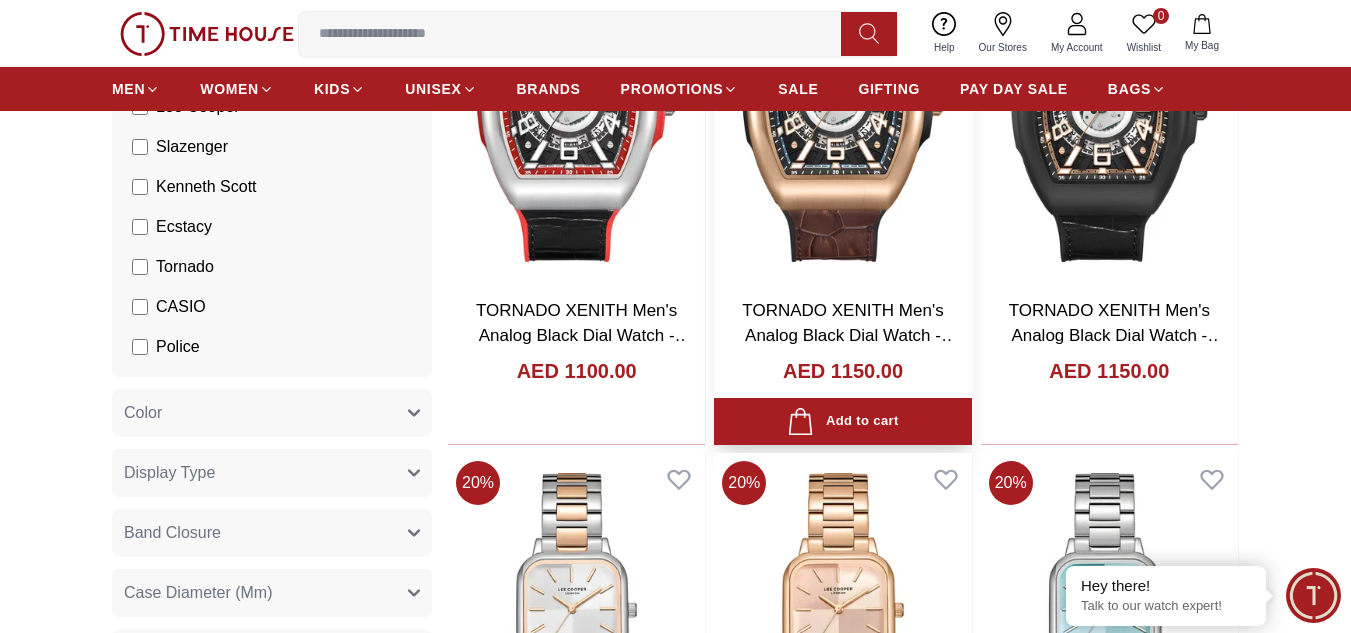 scroll, scrollTop: 800, scrollLeft: 0, axis: vertical 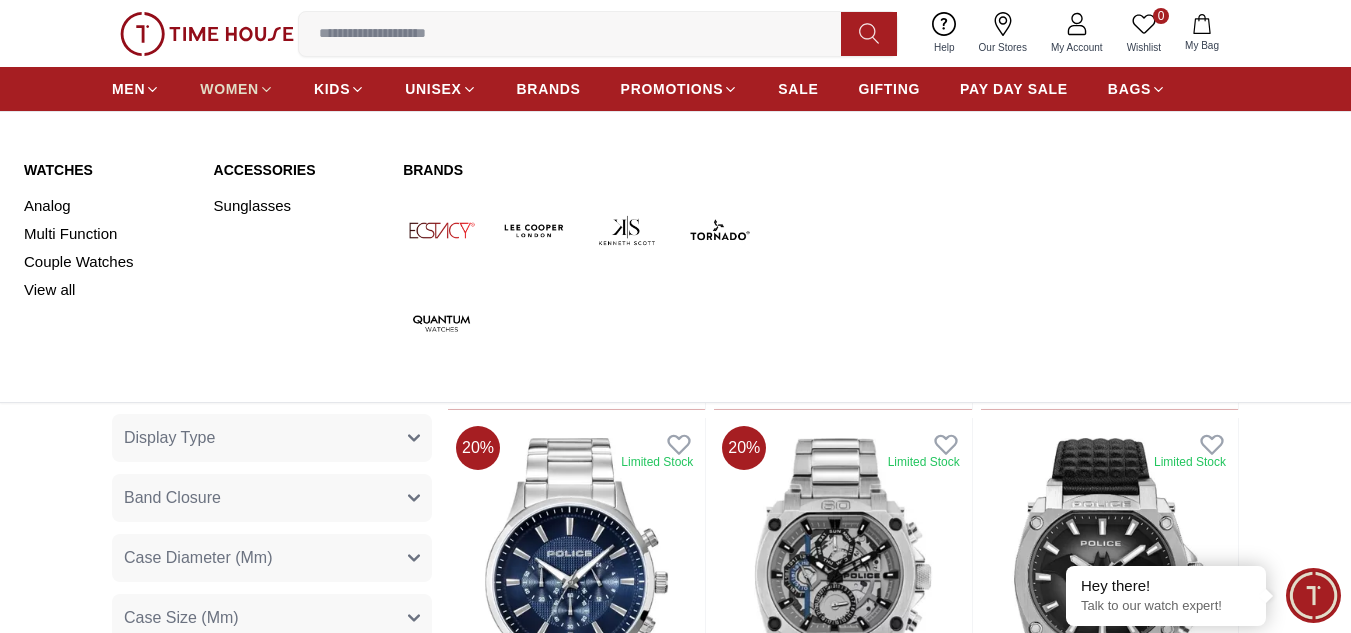 click 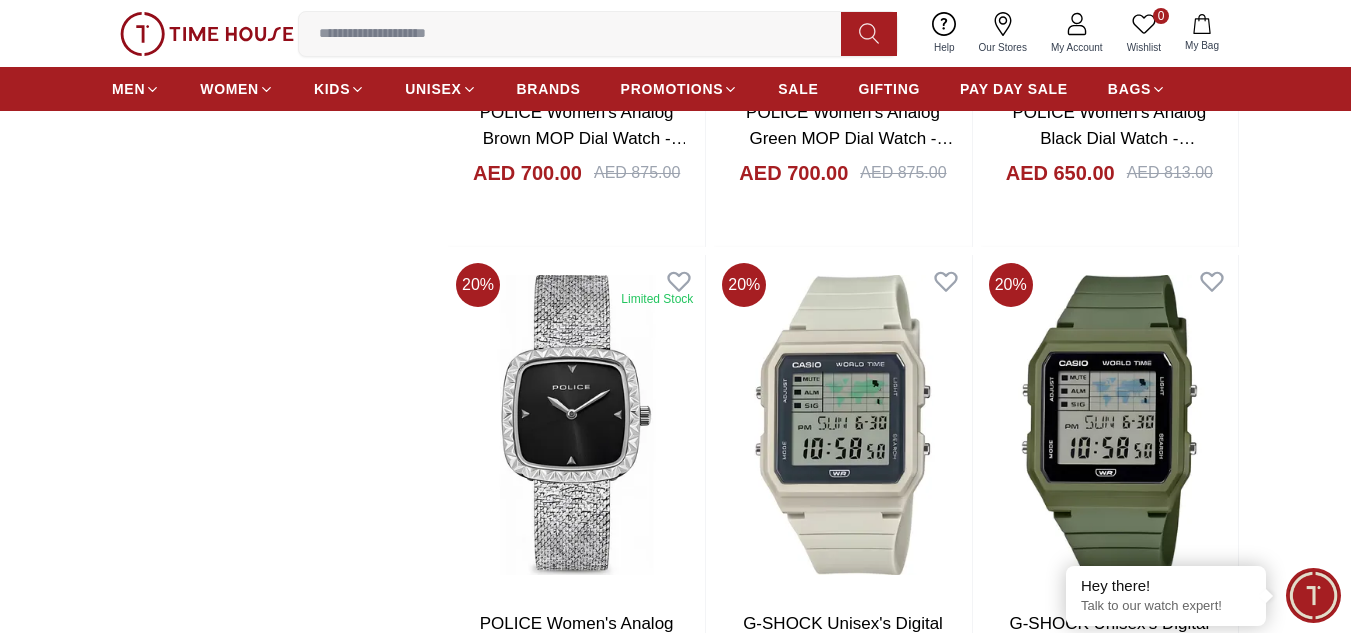 scroll, scrollTop: 2600, scrollLeft: 0, axis: vertical 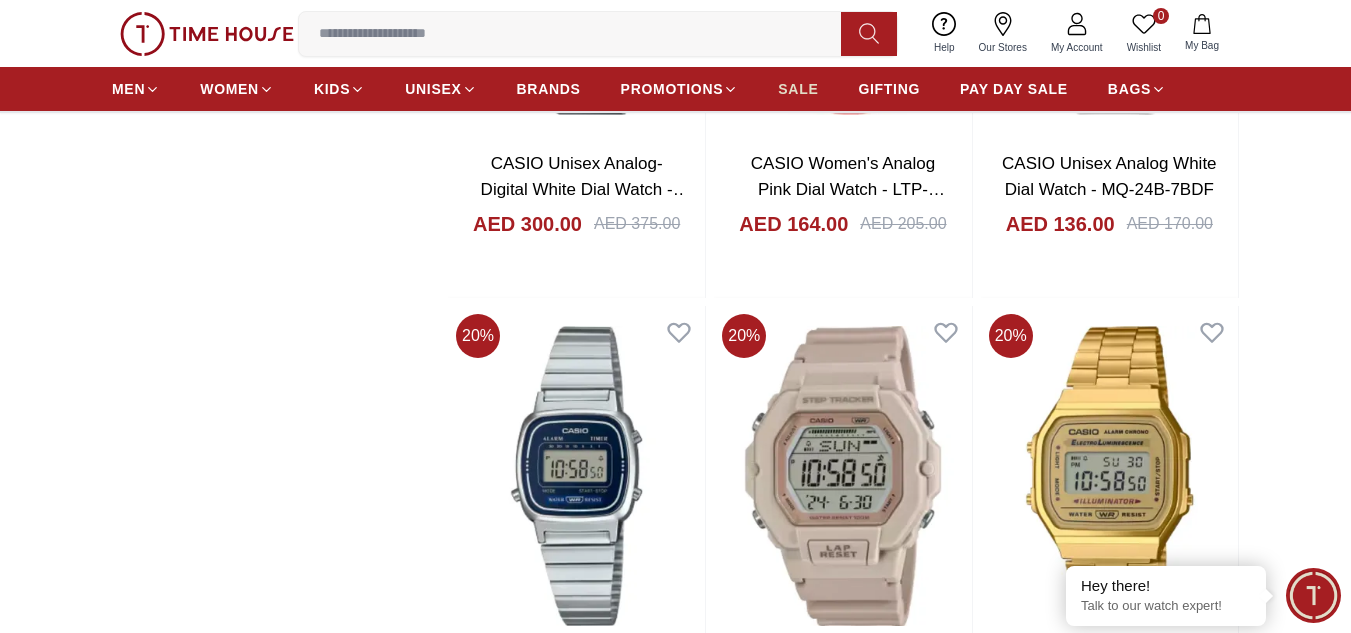 click on "SALE" at bounding box center [798, 89] 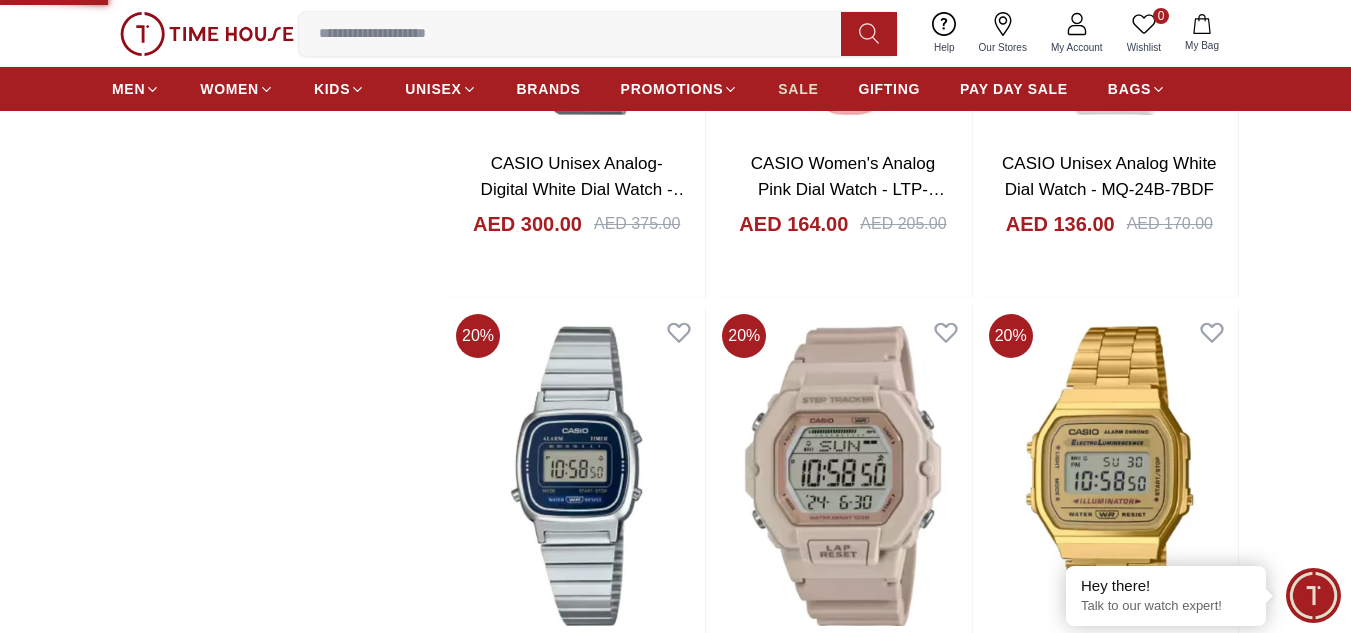 scroll, scrollTop: 0, scrollLeft: 0, axis: both 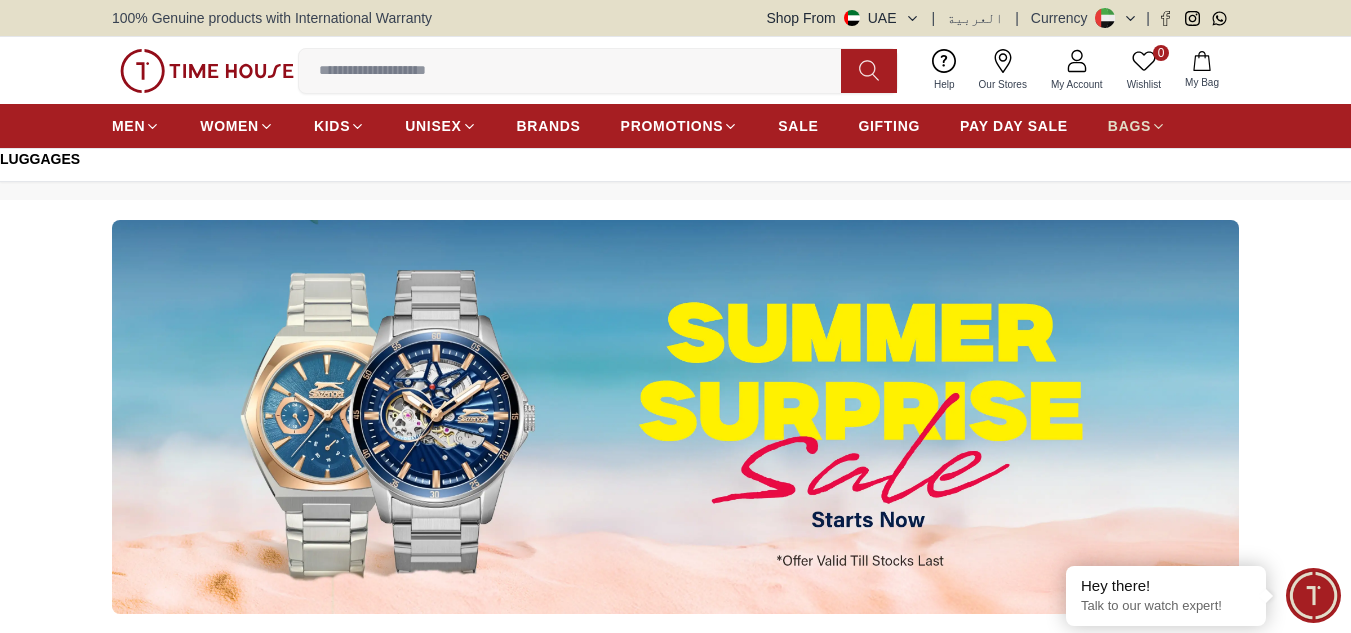click on "BAGS" at bounding box center (1129, 126) 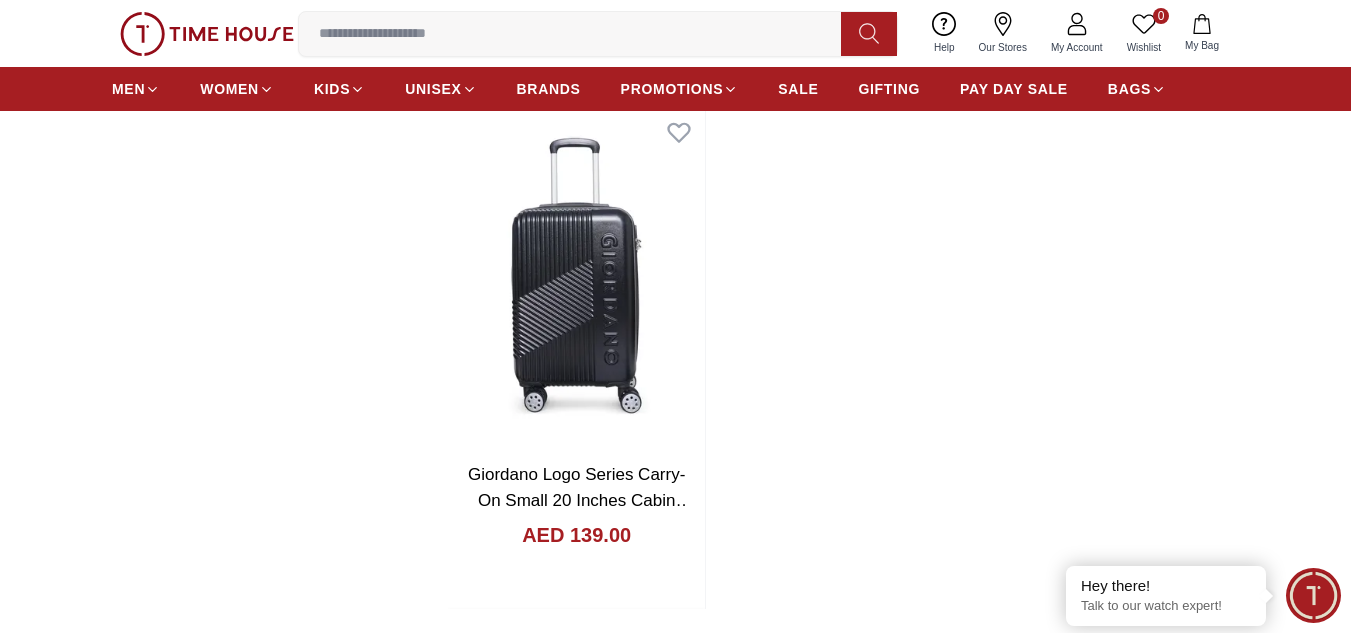scroll, scrollTop: 2900, scrollLeft: 0, axis: vertical 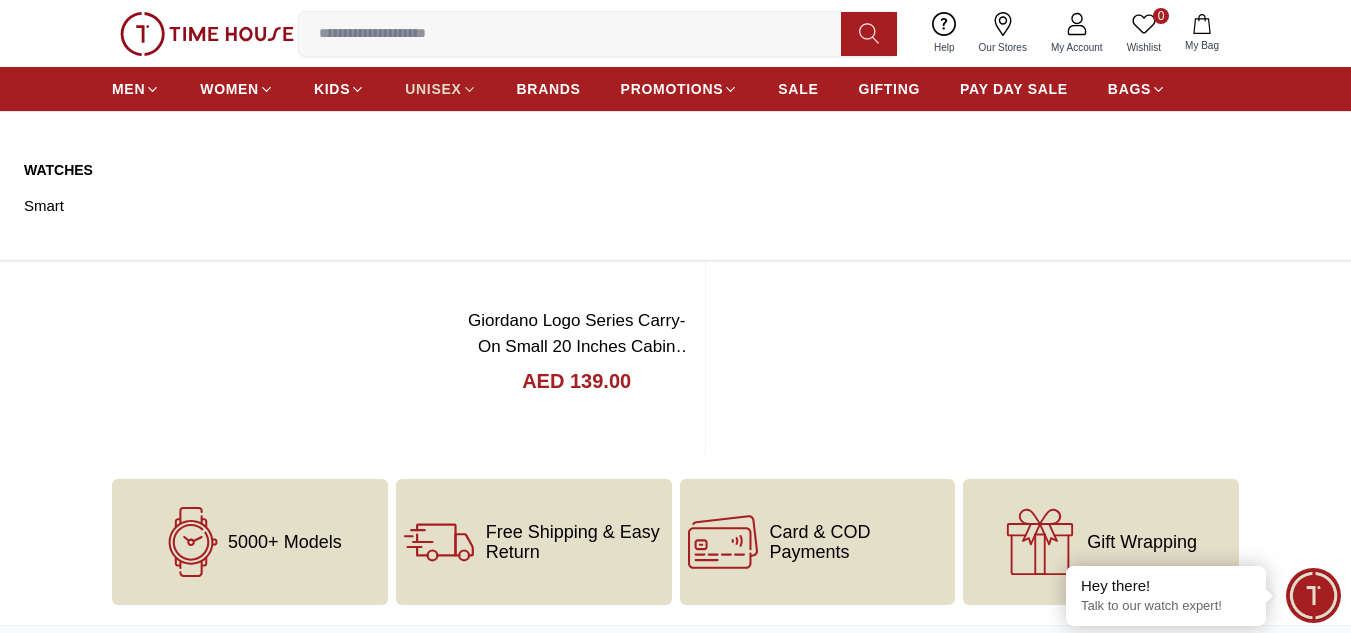 click on "UNISEX" at bounding box center [433, 89] 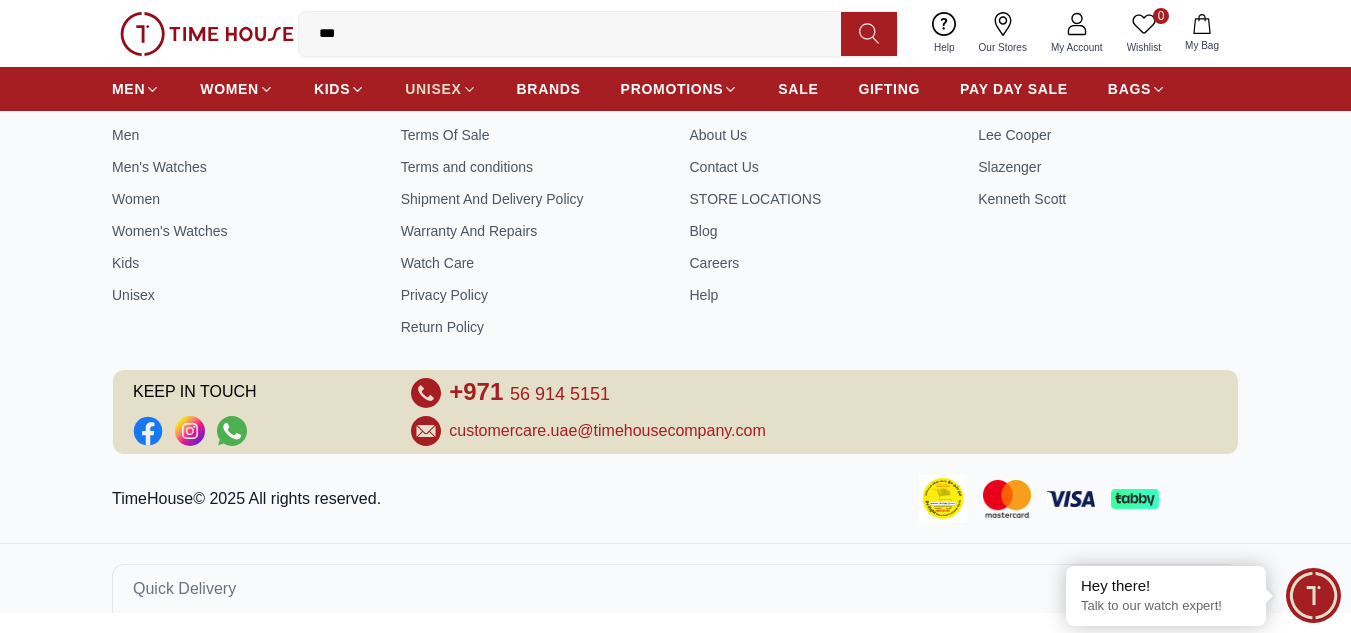 scroll, scrollTop: 0, scrollLeft: 0, axis: both 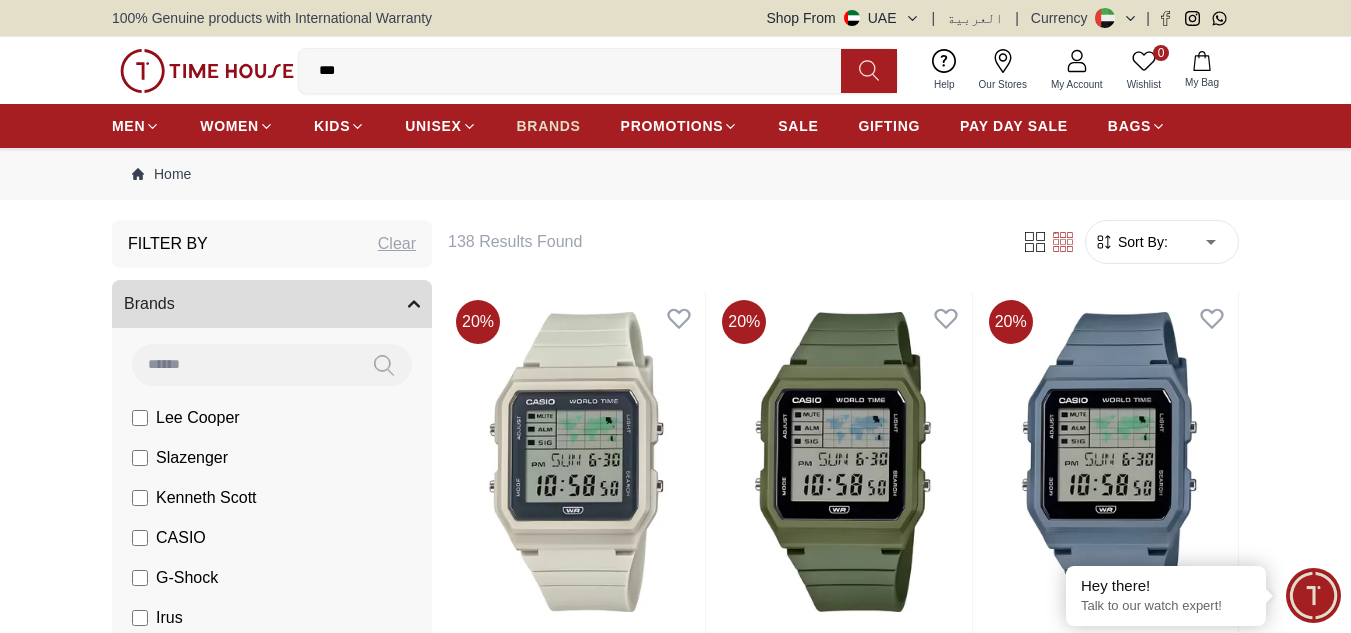 click on "BRANDS" at bounding box center [549, 126] 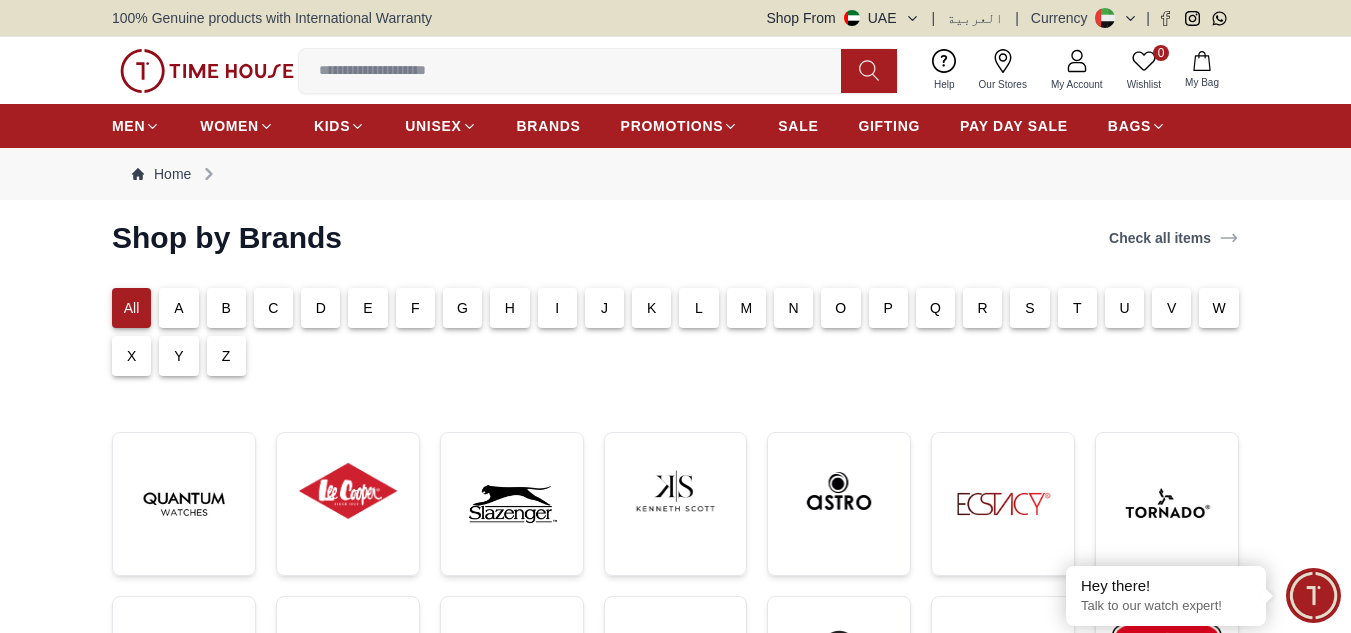 click on "P" at bounding box center [888, 308] 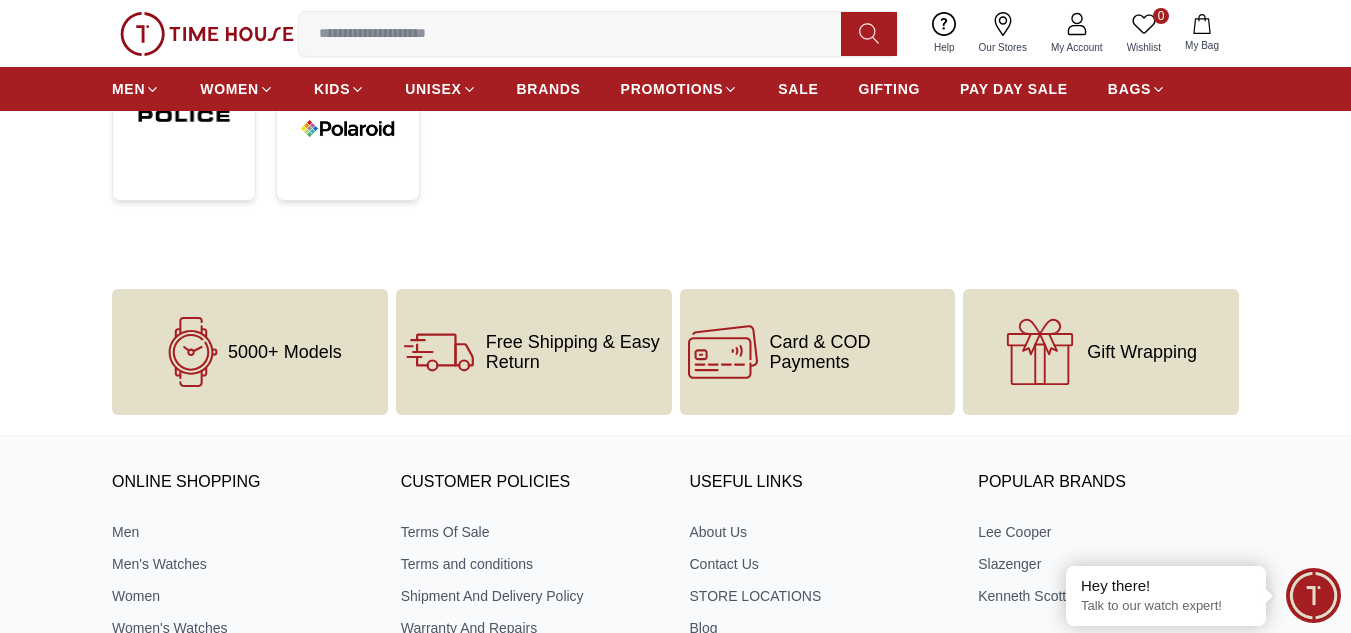 scroll, scrollTop: 400, scrollLeft: 0, axis: vertical 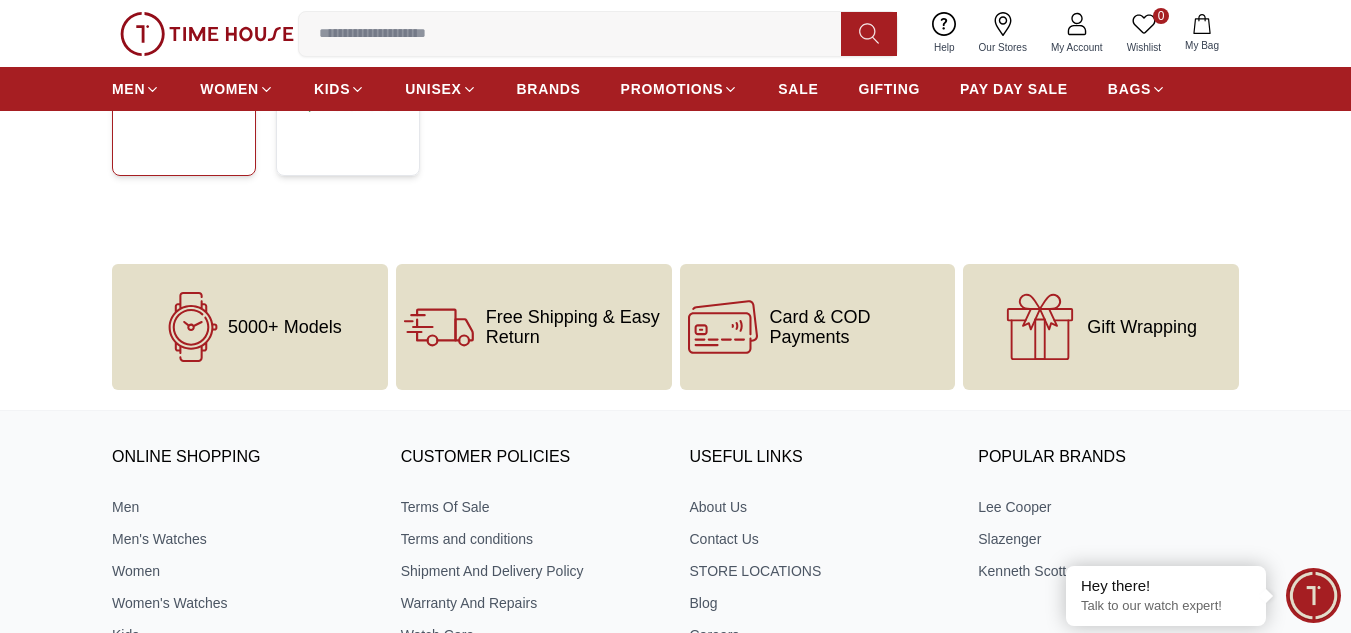 click at bounding box center (184, 104) 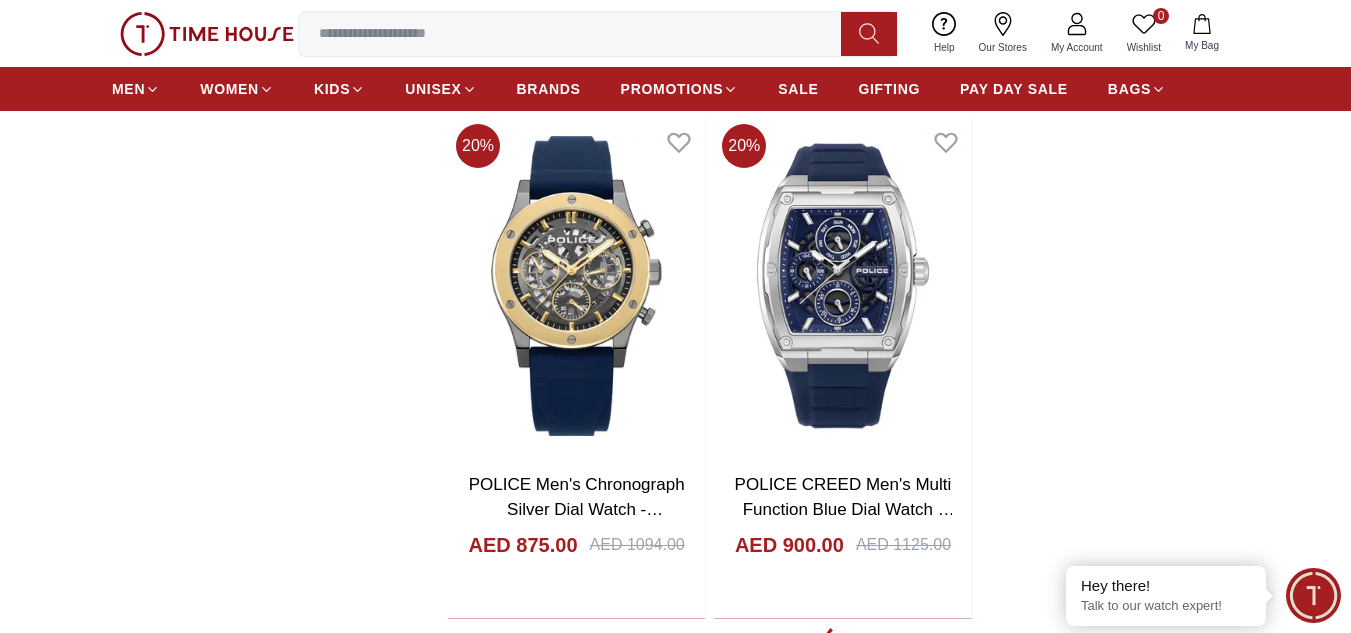 scroll, scrollTop: 4300, scrollLeft: 0, axis: vertical 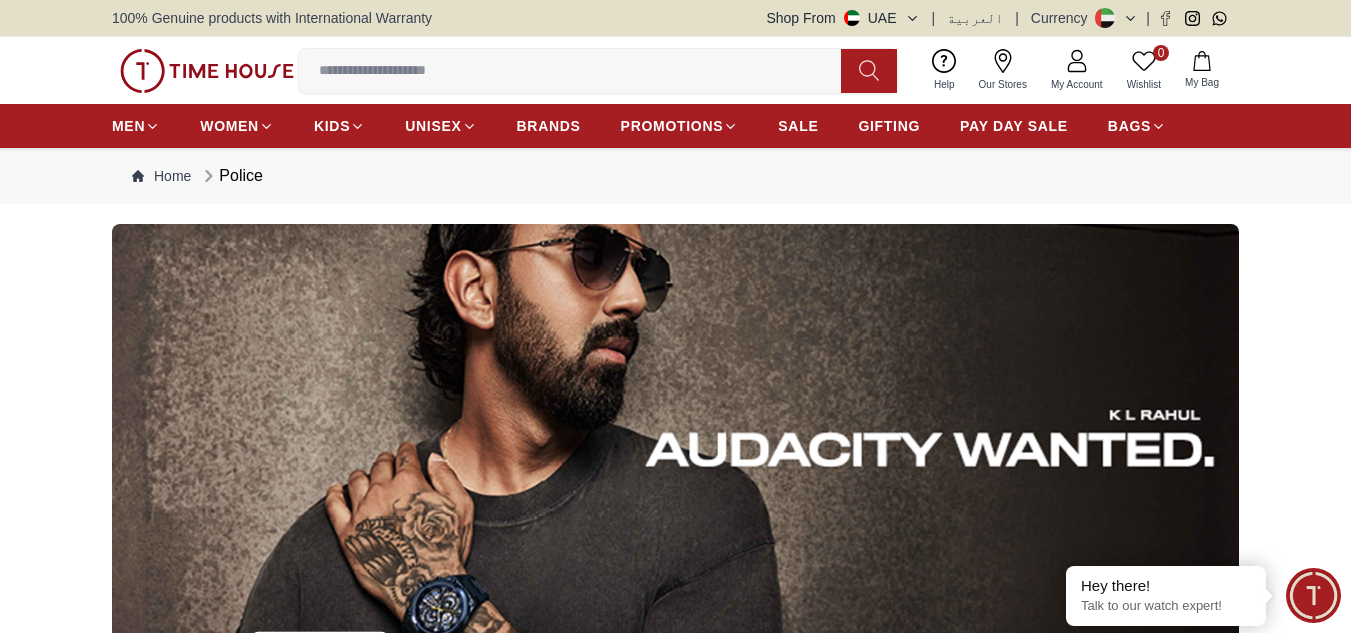 click on "MEN WOMEN KIDS UNISEX BRANDS PROMOTIONS SALE GIFTING PAY DAY SALE BAGS" at bounding box center [639, 126] 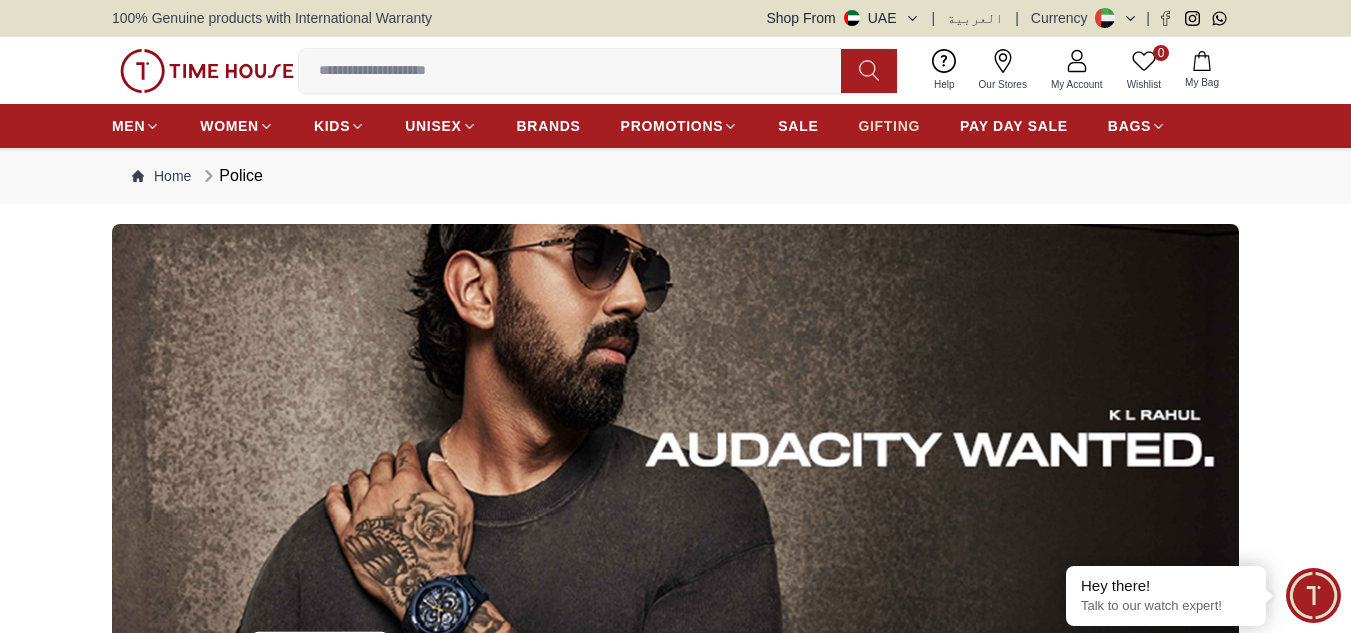 click on "GIFTING" at bounding box center (889, 126) 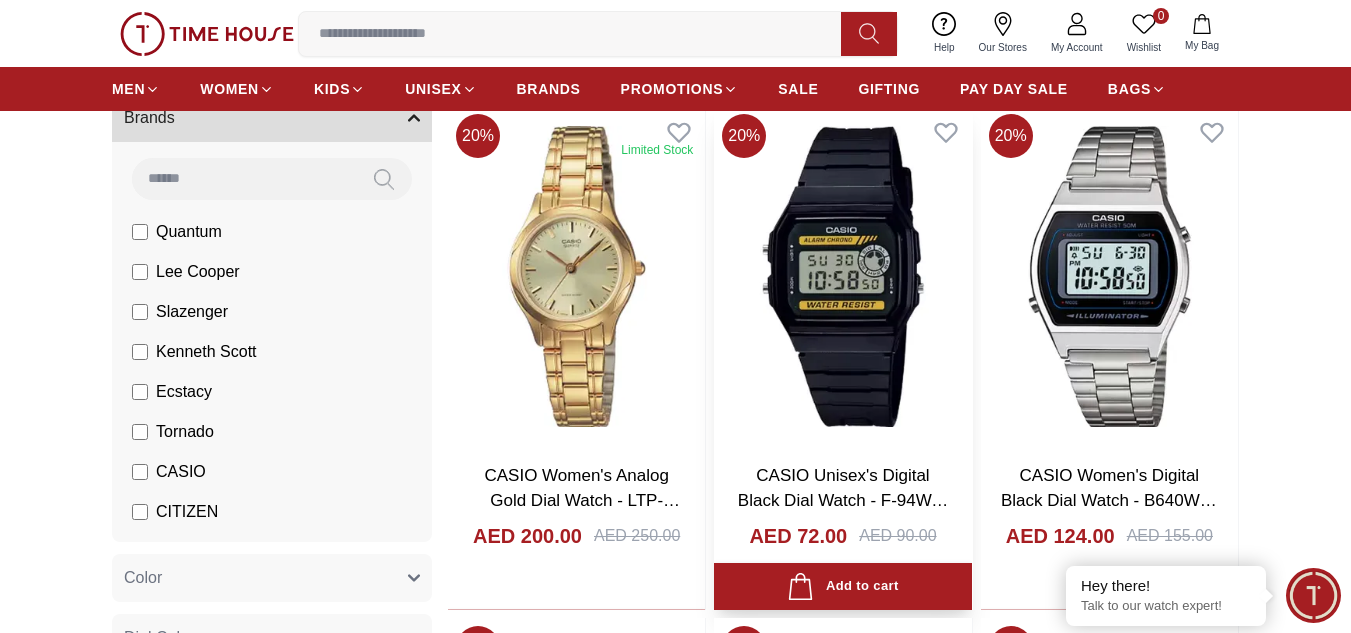 scroll, scrollTop: 700, scrollLeft: 0, axis: vertical 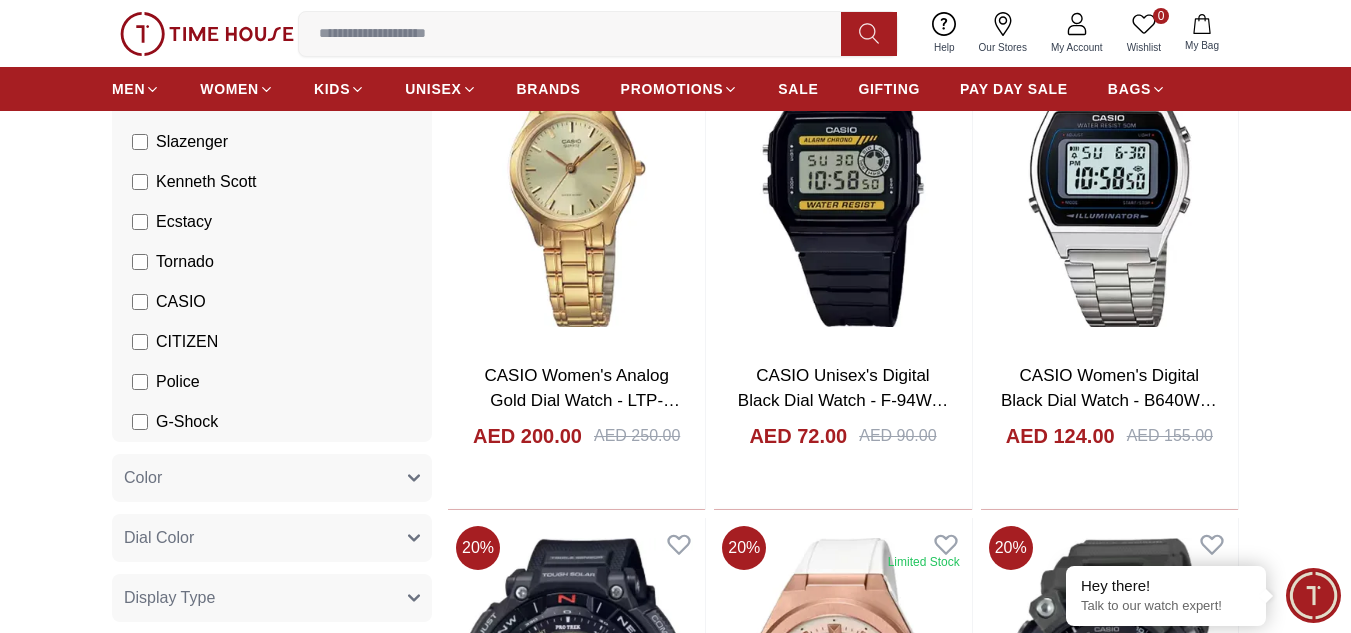 click on "Police" at bounding box center [178, 382] 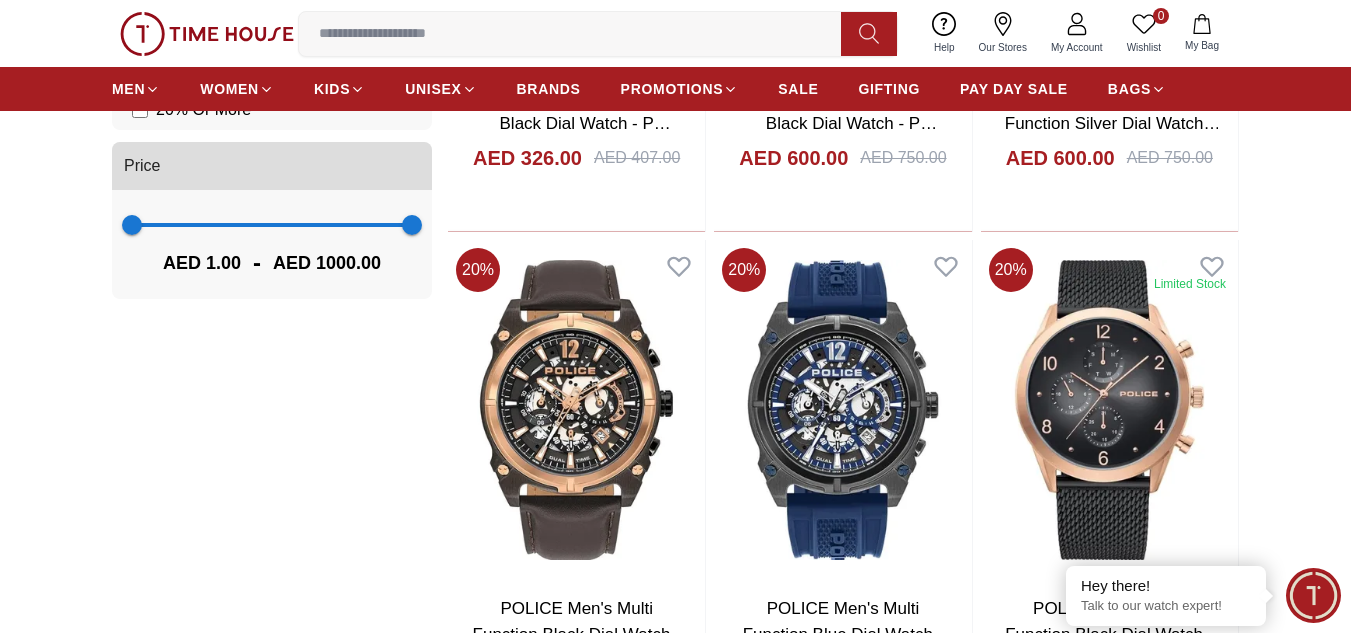 scroll, scrollTop: 1500, scrollLeft: 0, axis: vertical 